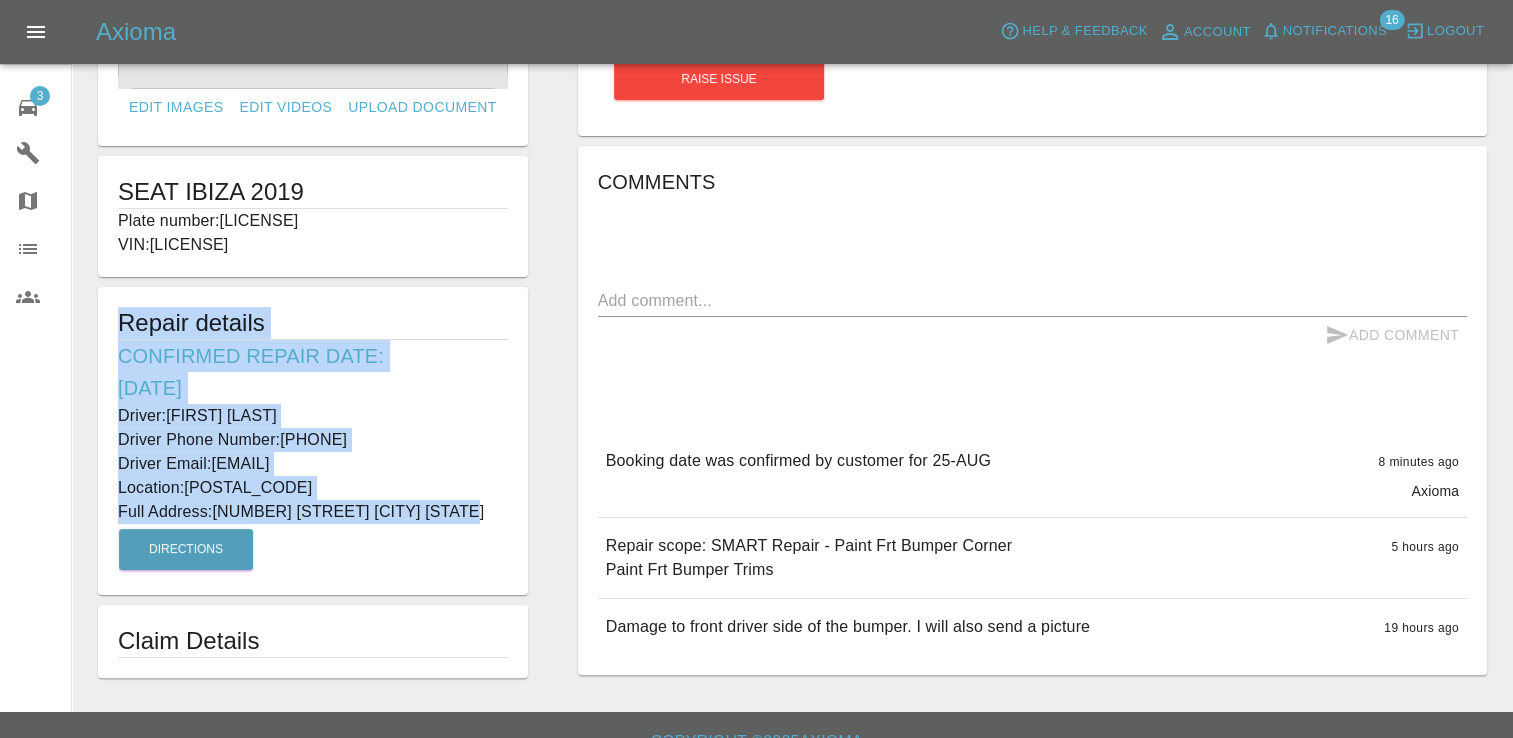 scroll, scrollTop: 277, scrollLeft: 0, axis: vertical 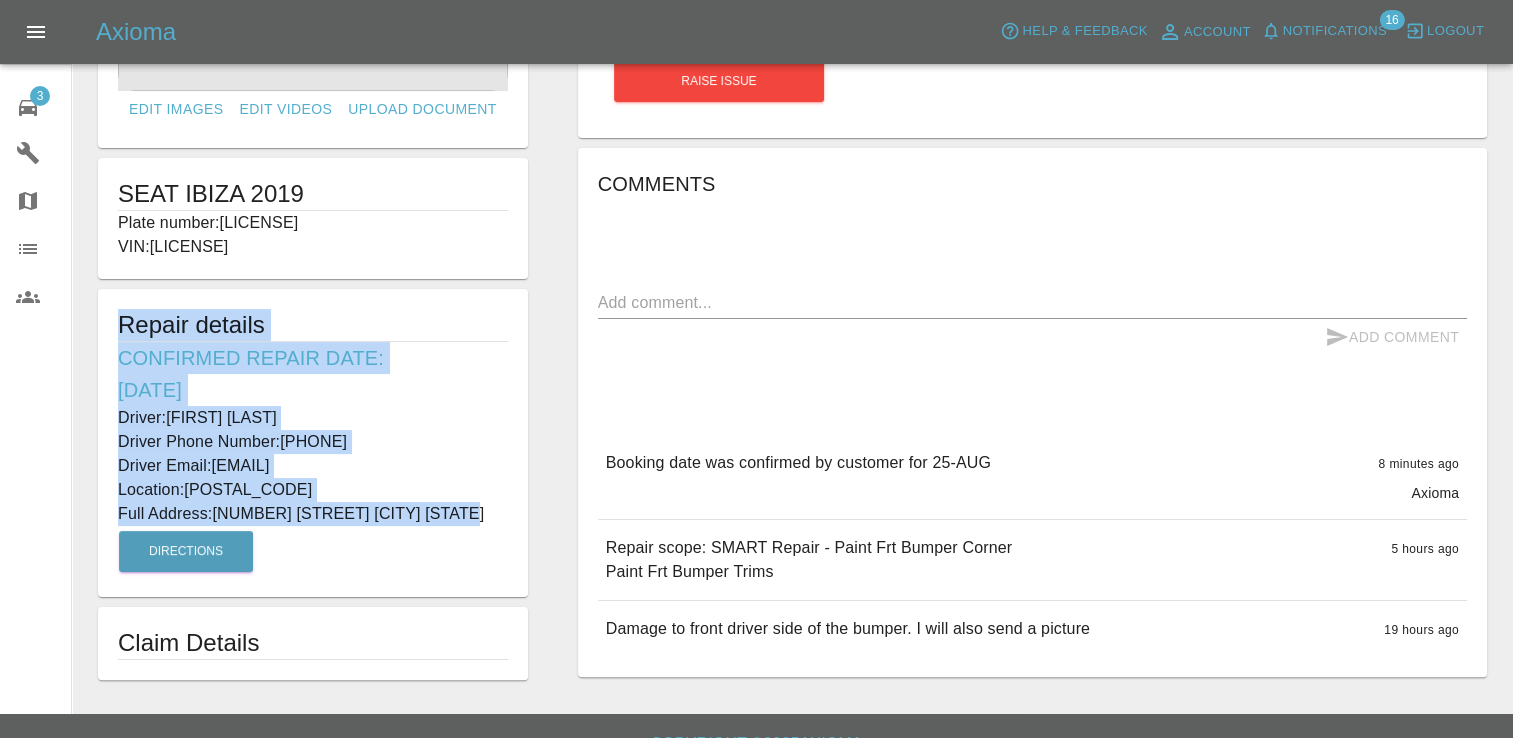 click on "3" at bounding box center [40, 96] 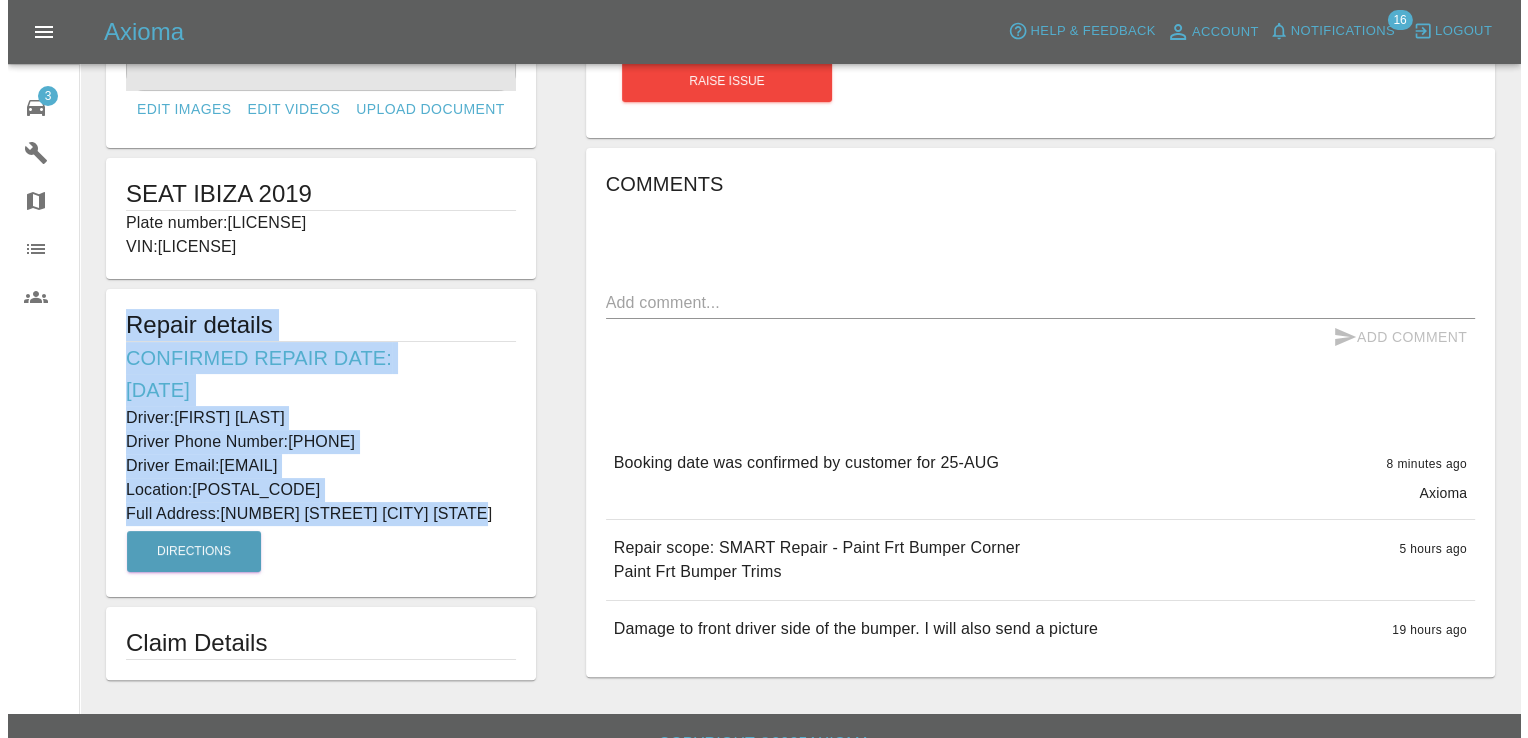 scroll, scrollTop: 0, scrollLeft: 0, axis: both 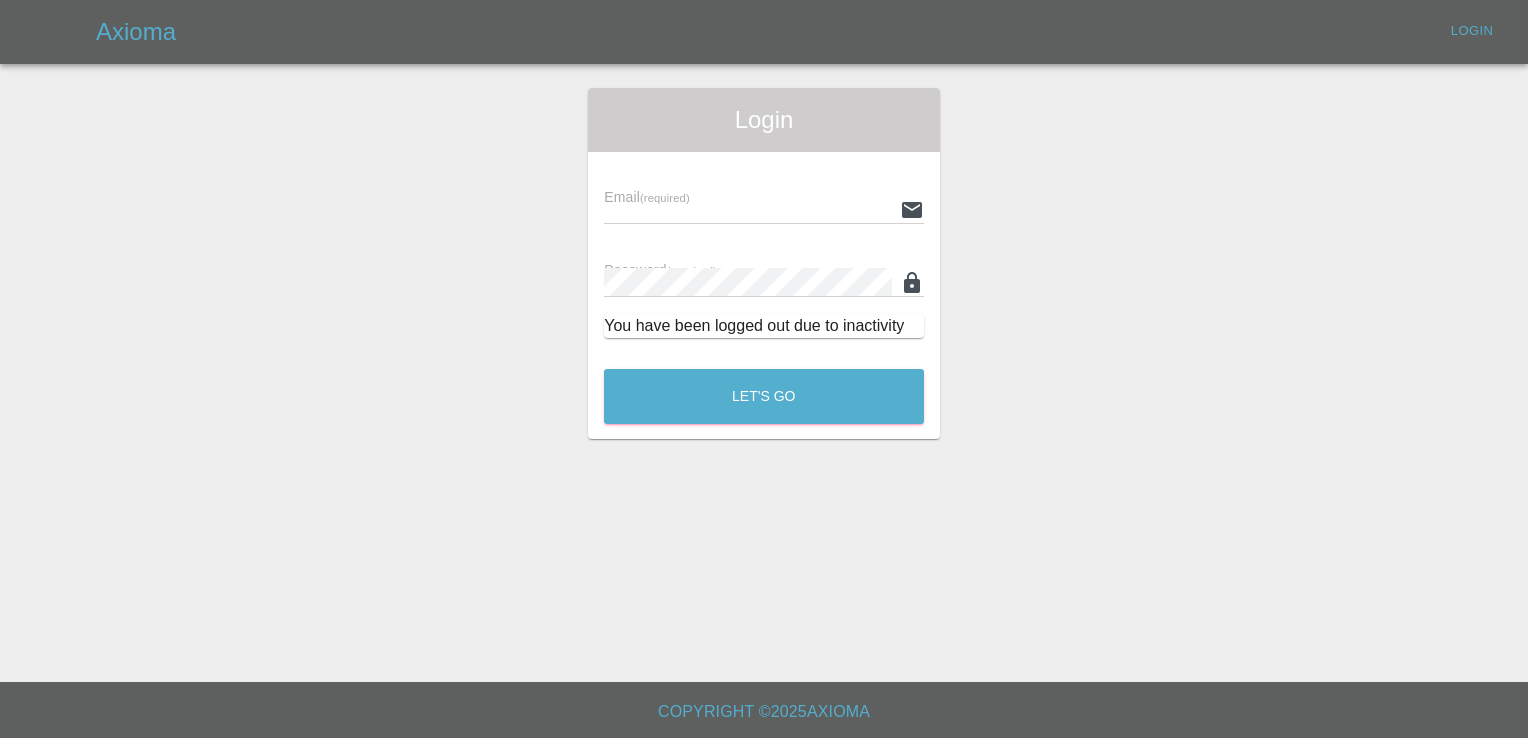 type on "[EMAIL]" 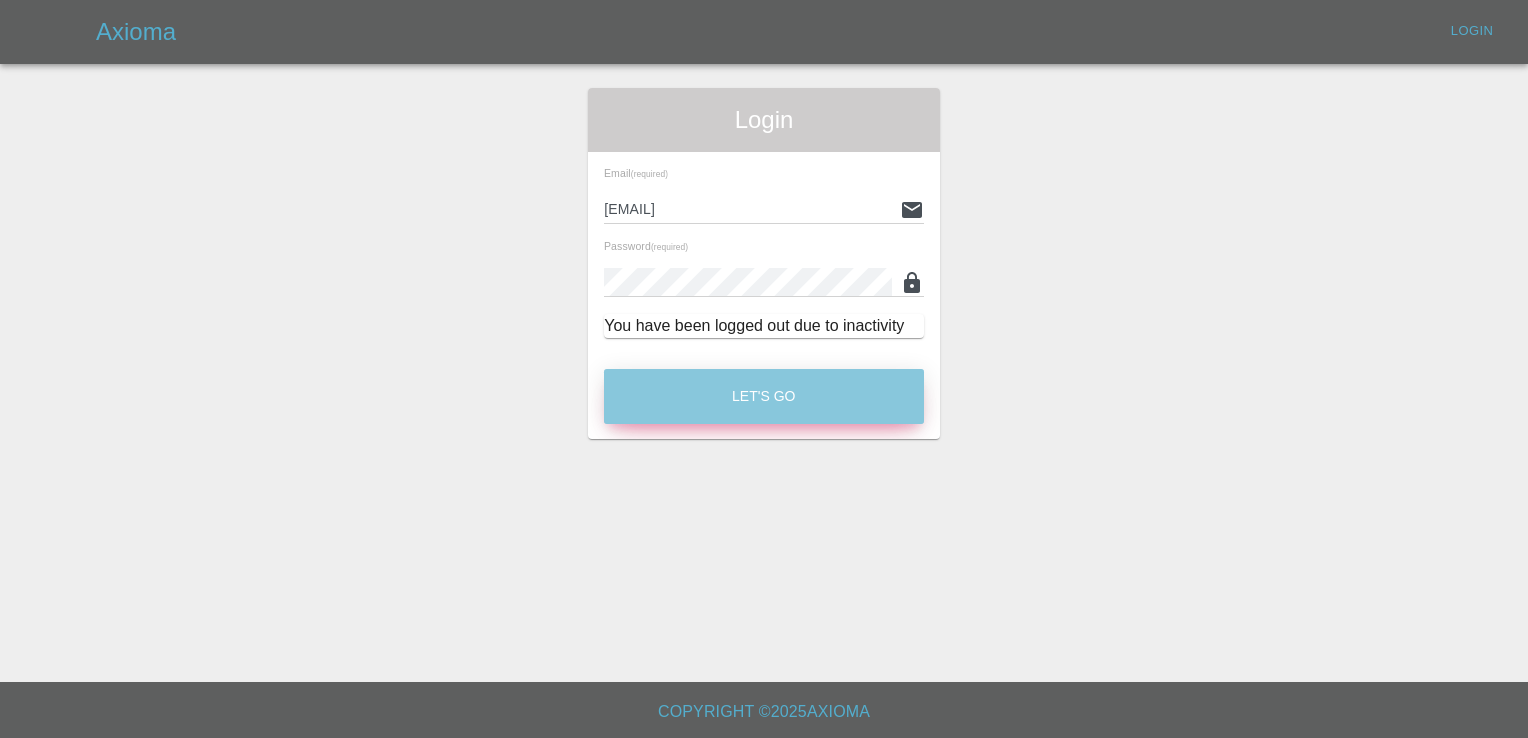 click on "Let's Go" at bounding box center (764, 396) 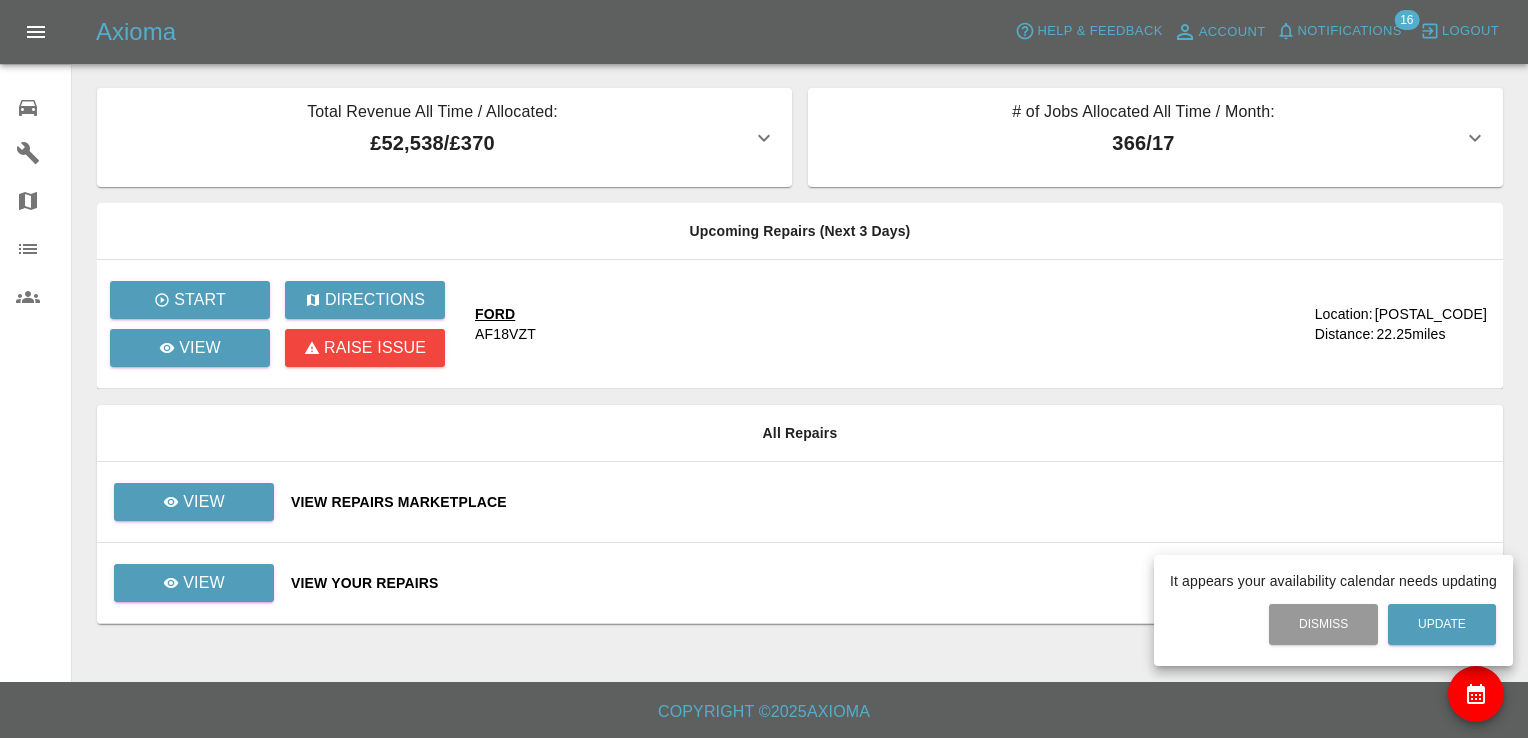 click on "Dismiss Update" at bounding box center [1333, 624] 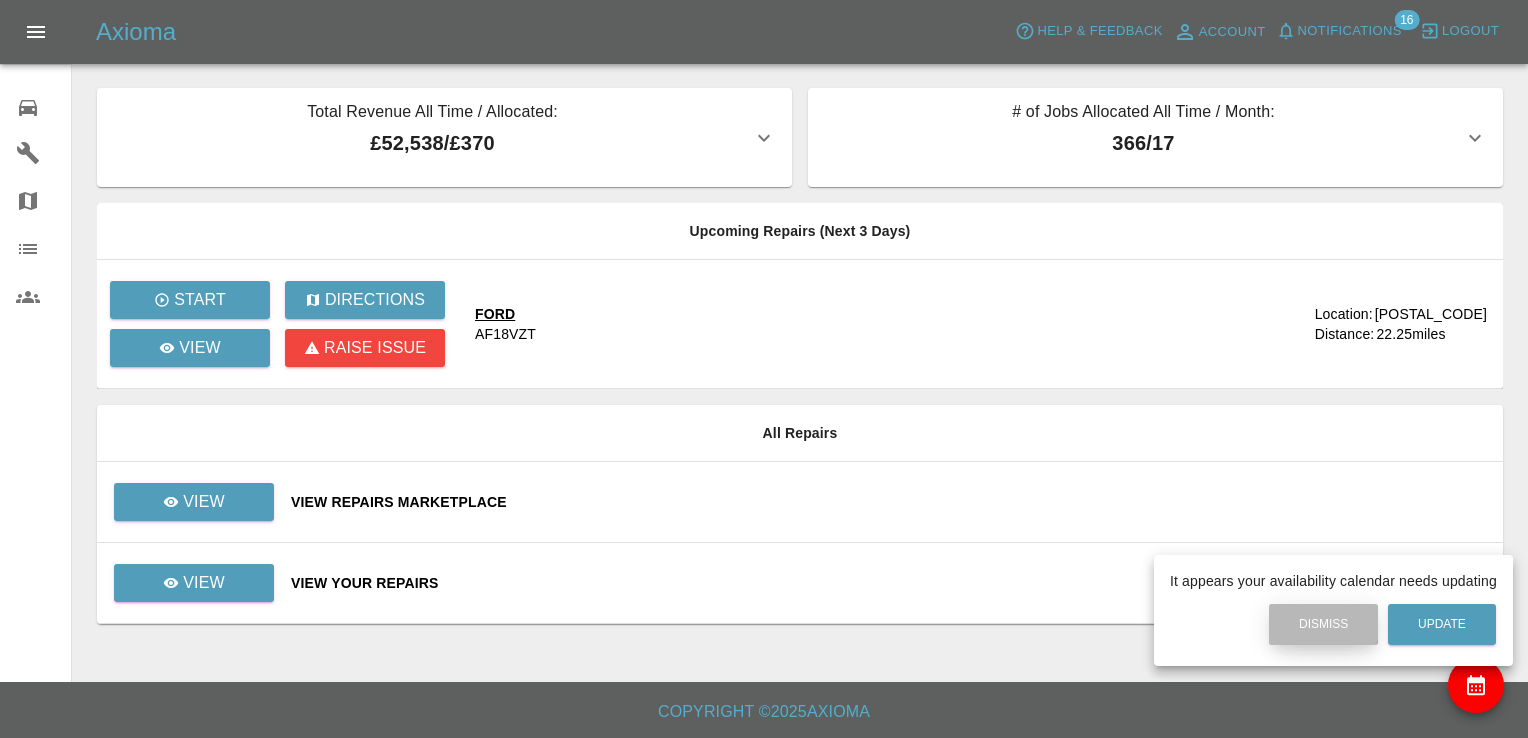 click on "Dismiss" at bounding box center [1323, 624] 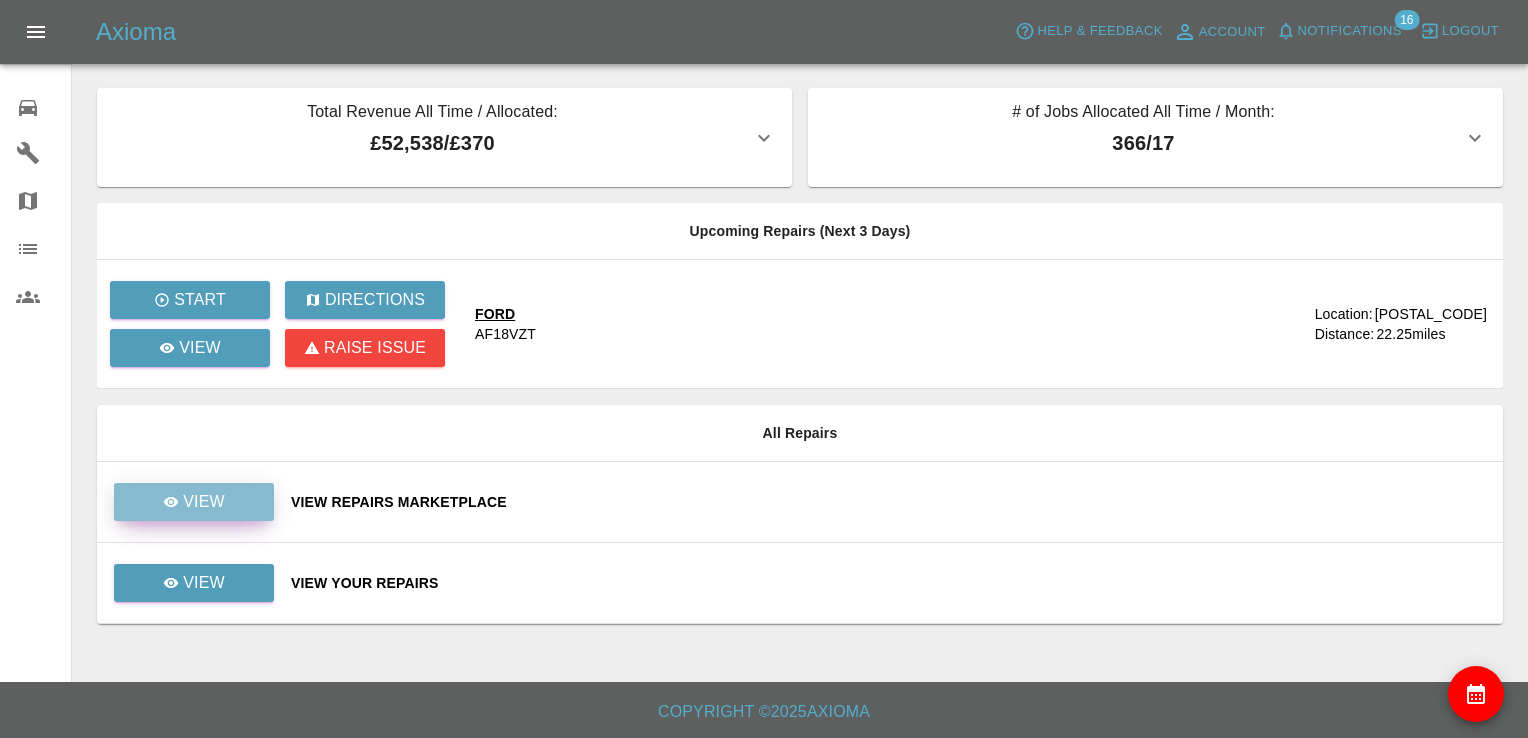 click on "View" at bounding box center (194, 502) 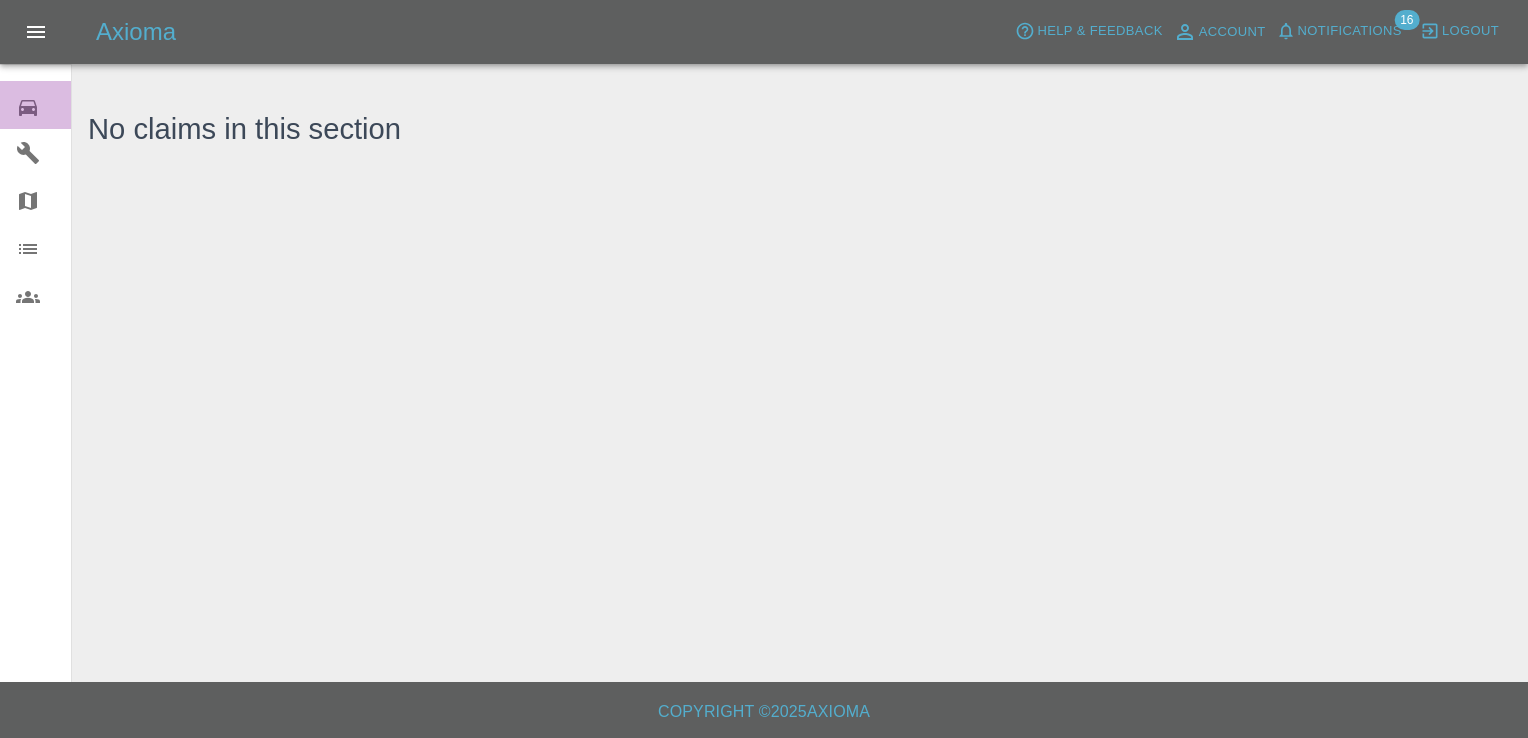 click 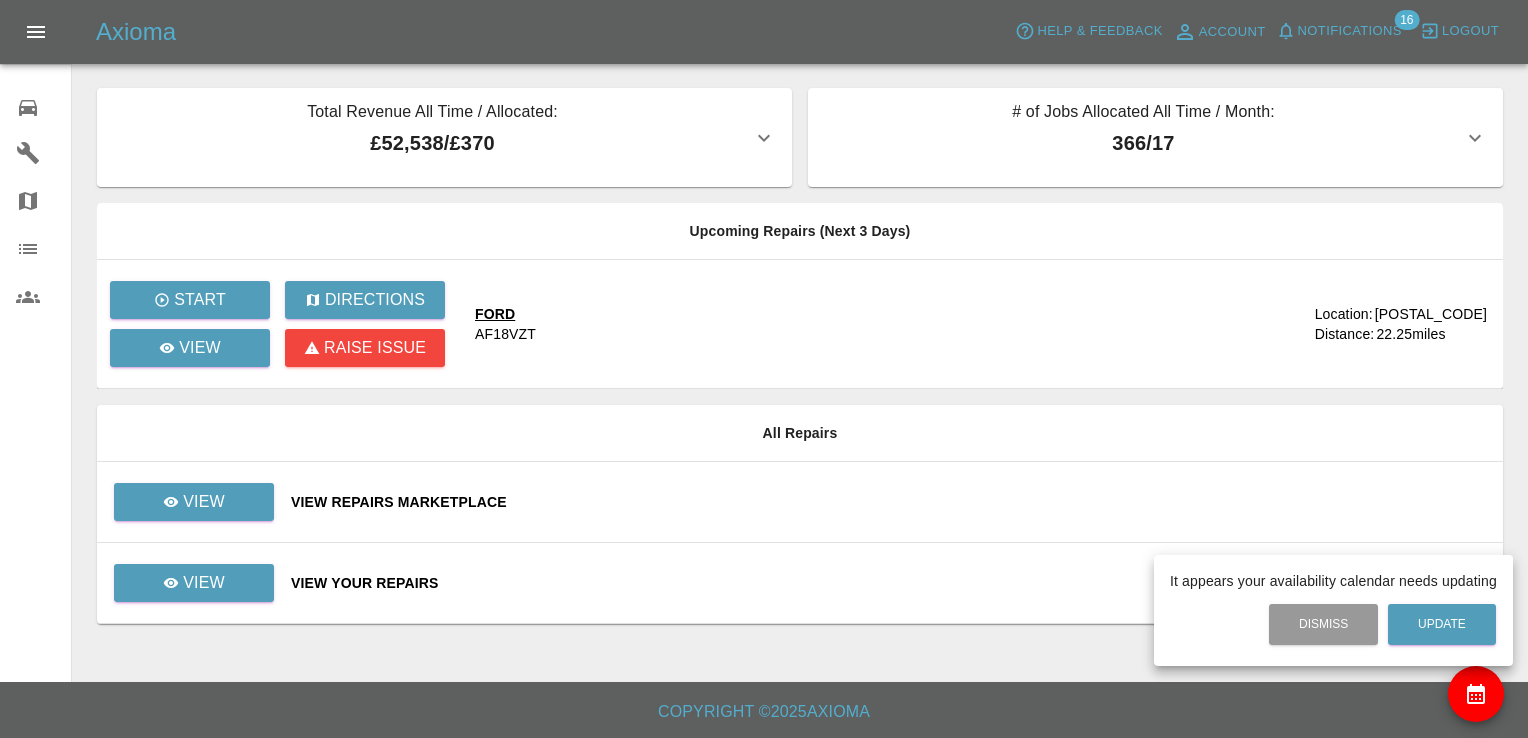 click at bounding box center (764, 369) 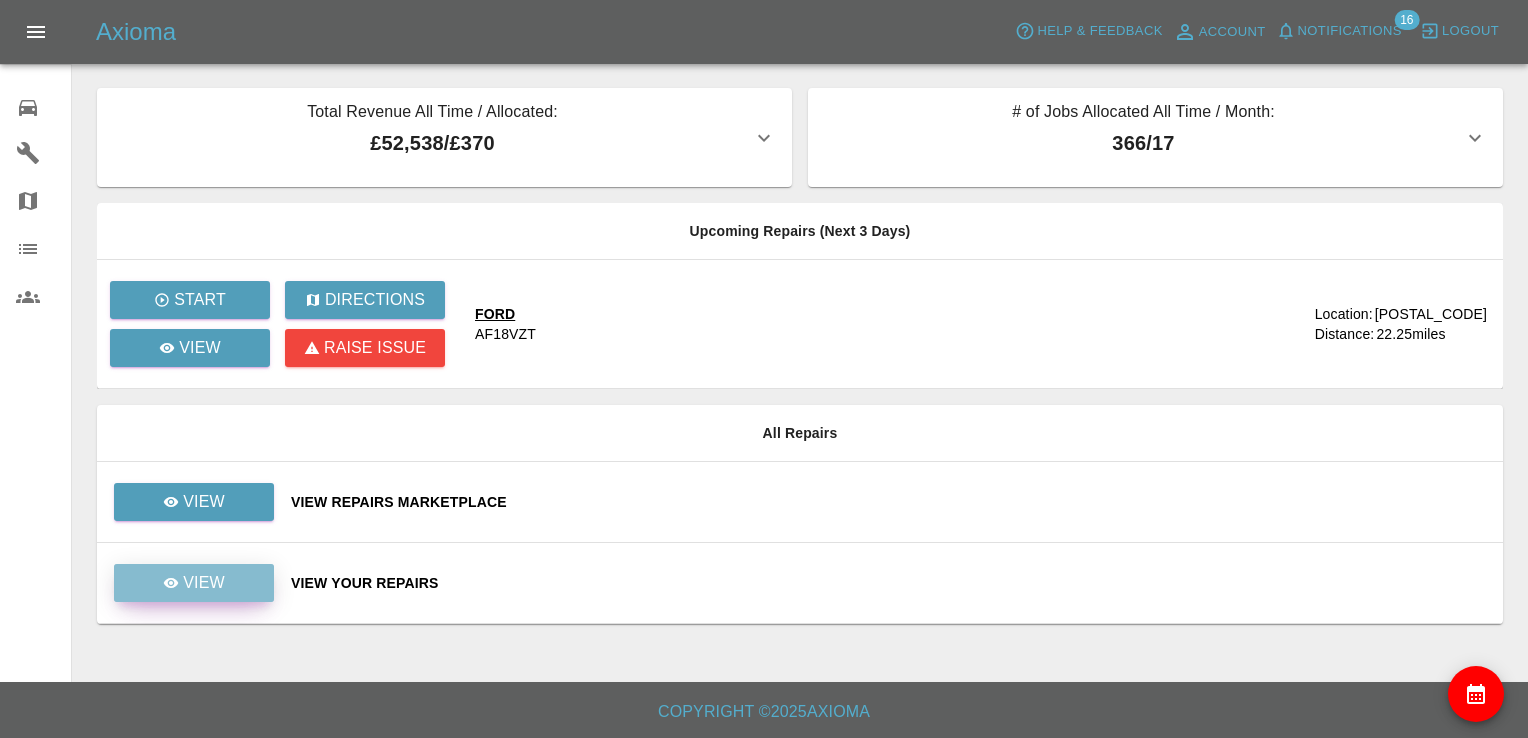 click on "View" at bounding box center [194, 583] 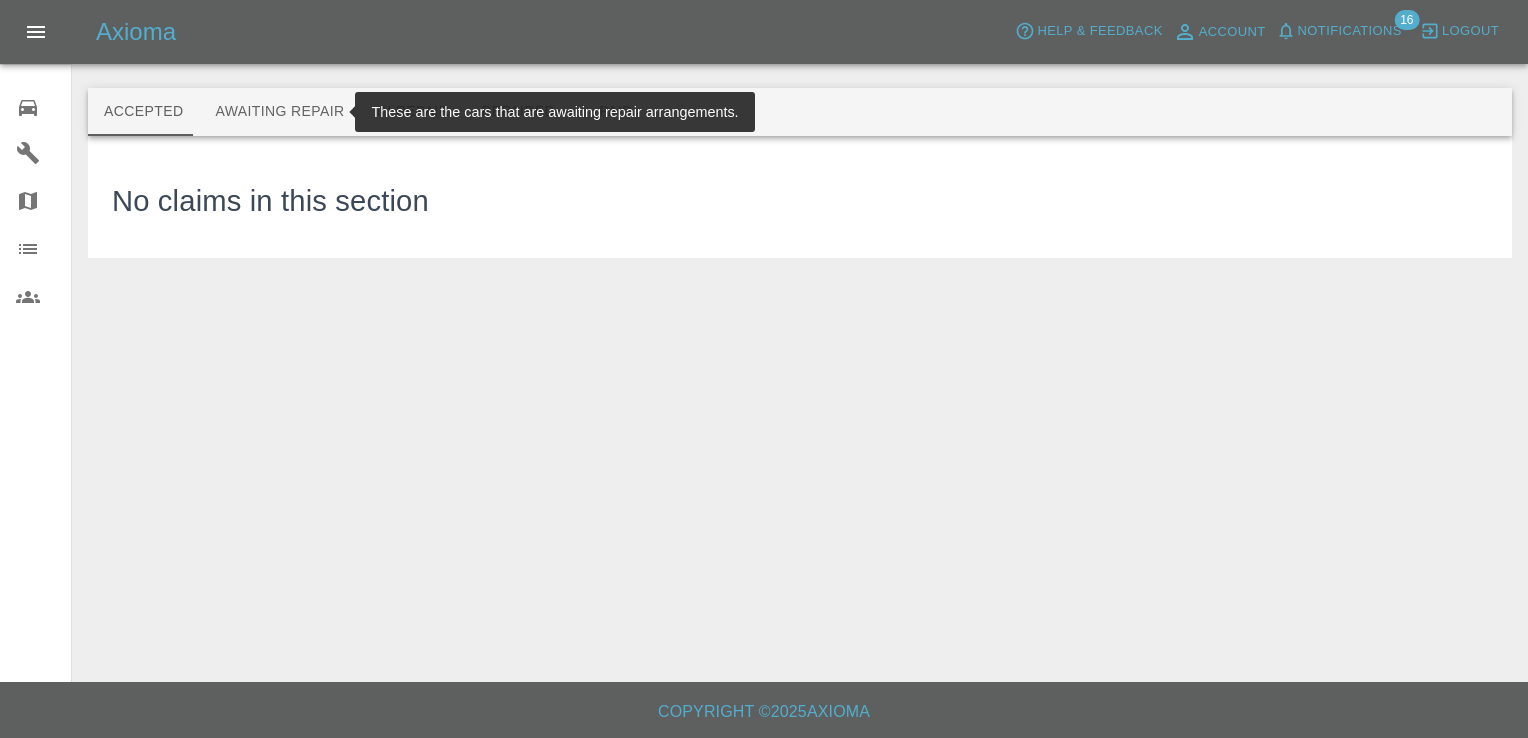 click on "Awaiting Repair" at bounding box center (279, 112) 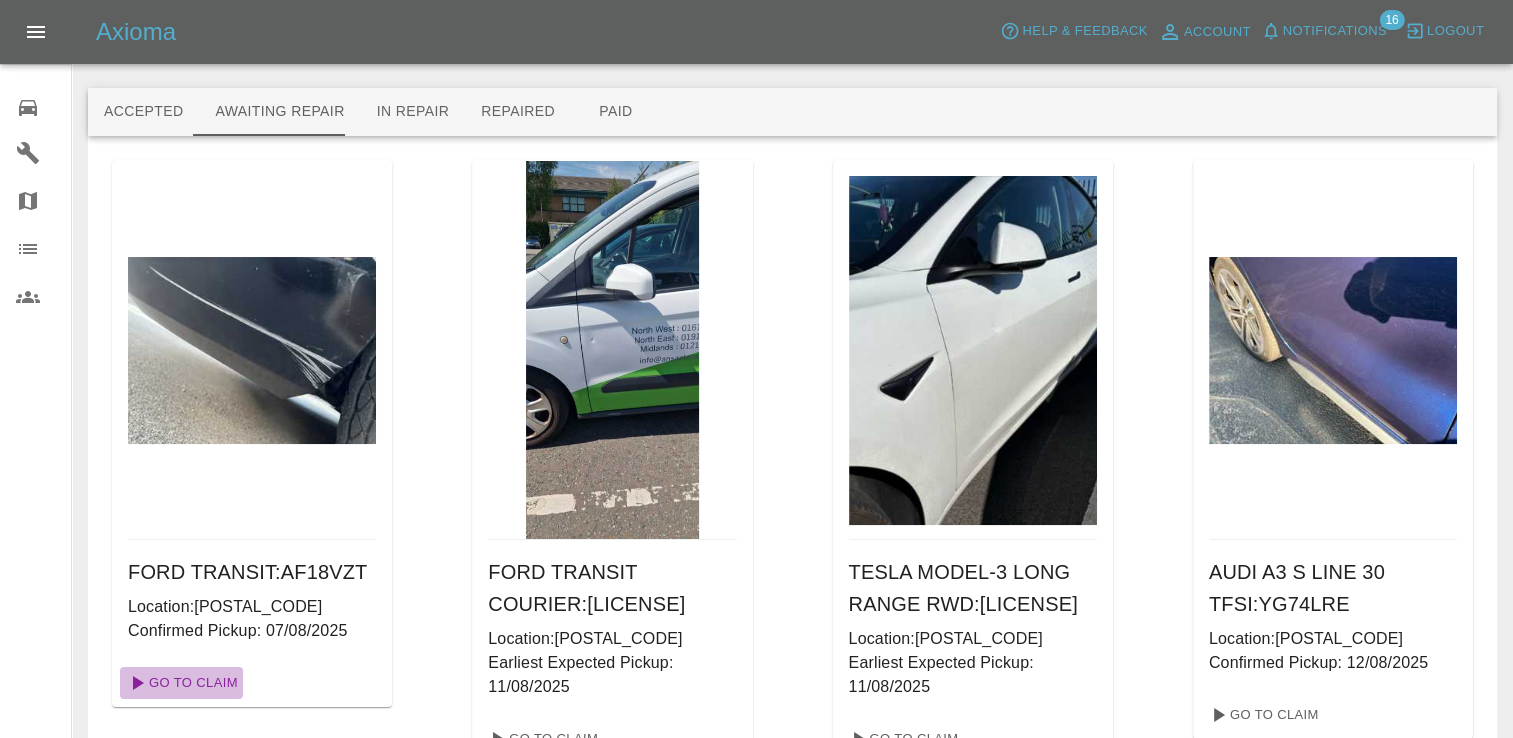 click on "Go To Claim" at bounding box center [181, 683] 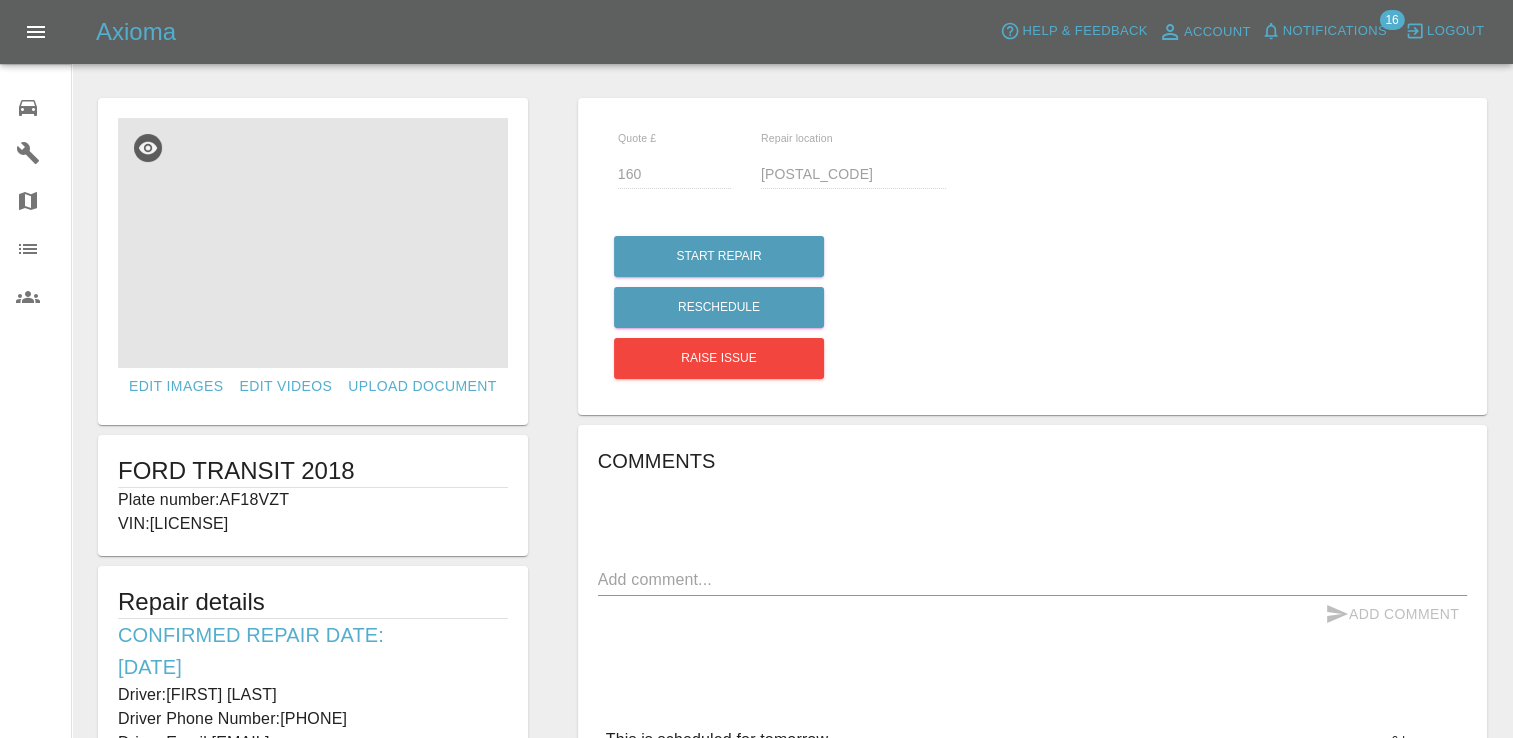 click at bounding box center (313, 243) 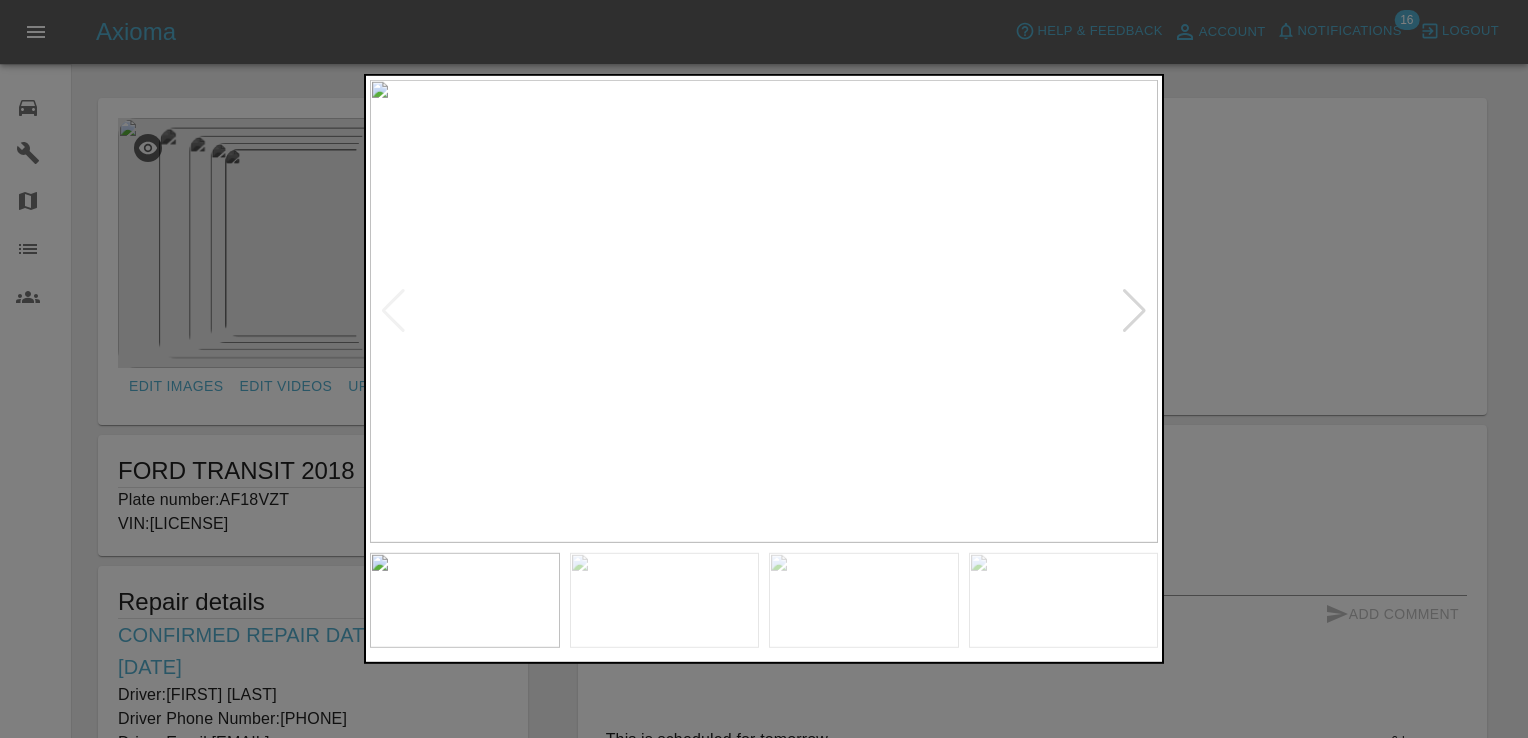 click at bounding box center [665, 601] 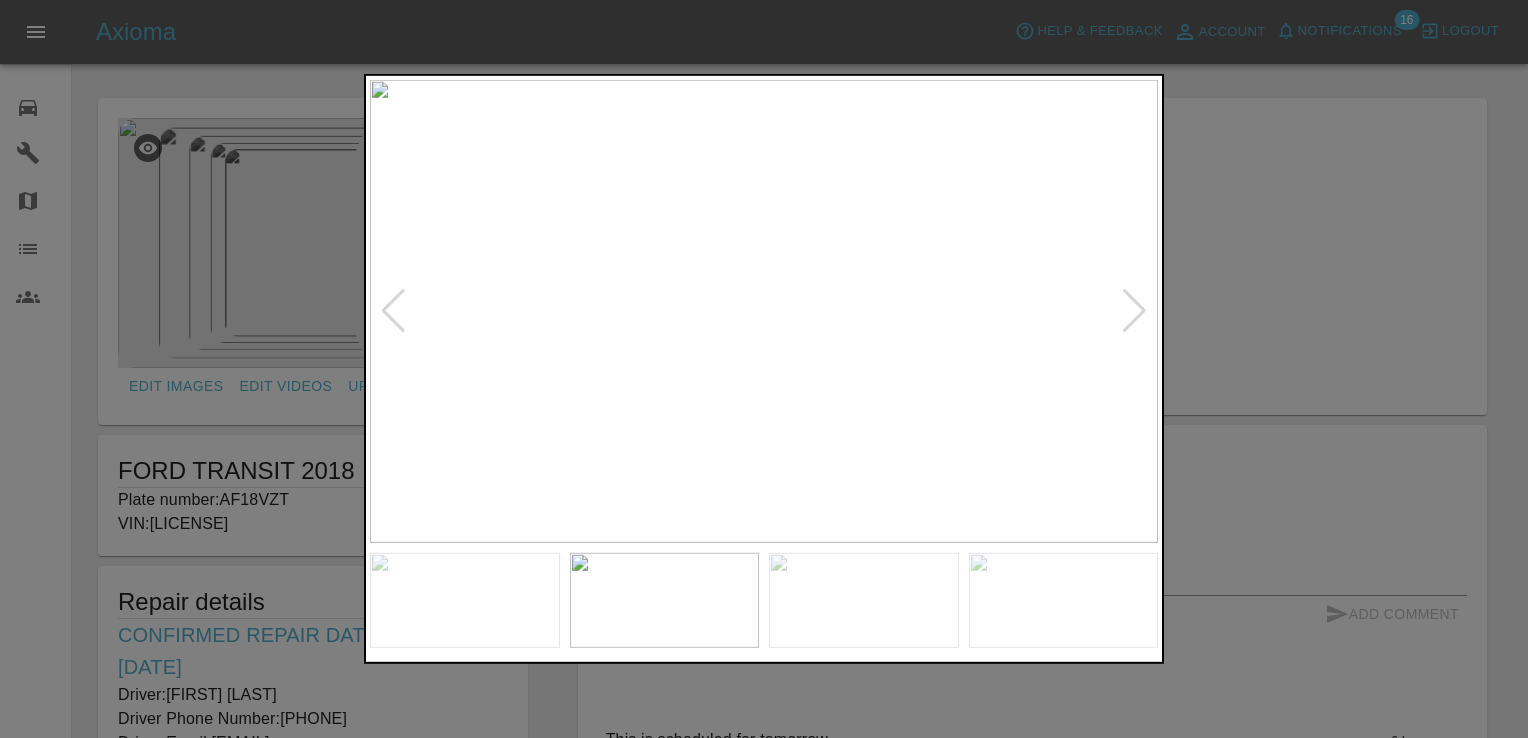 click at bounding box center [864, 601] 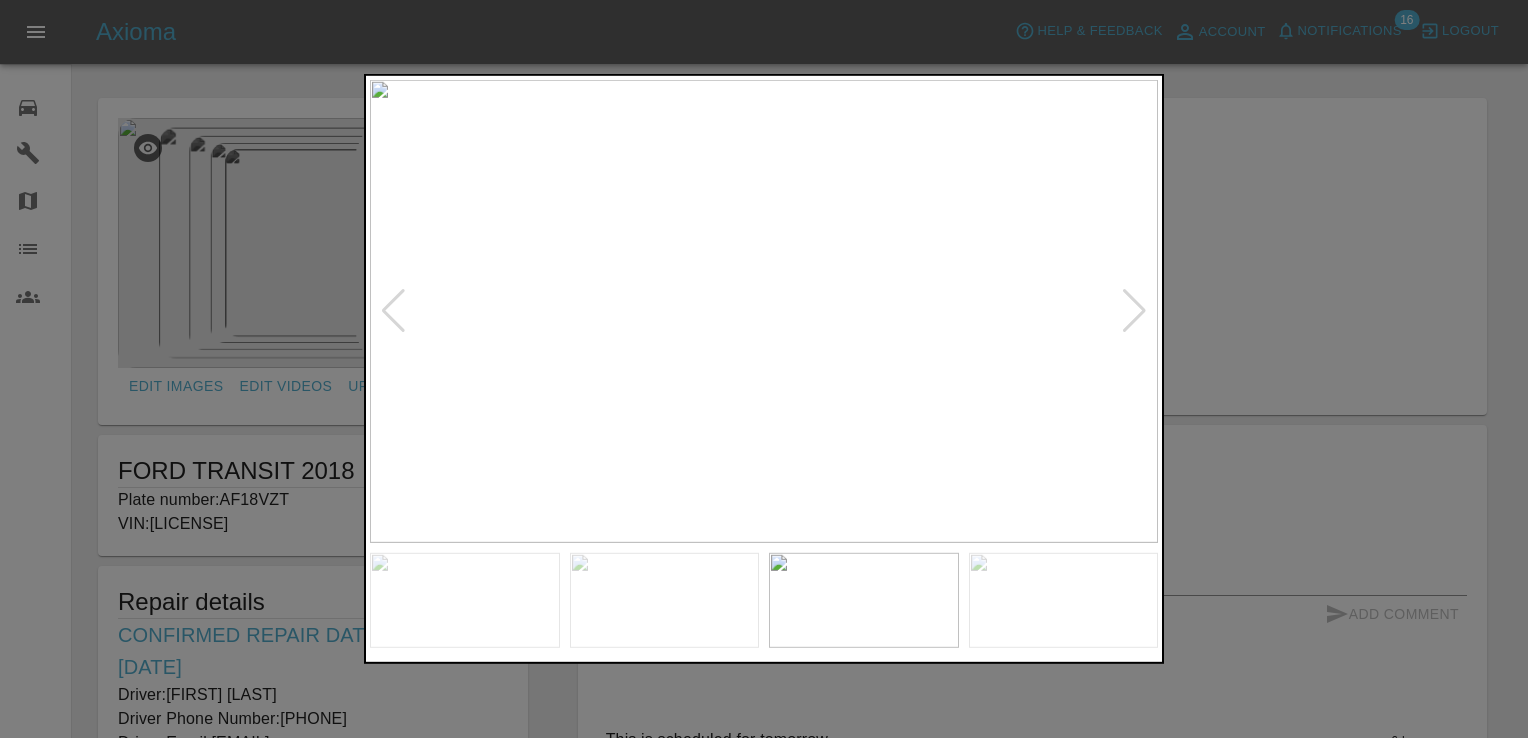 click at bounding box center (465, 601) 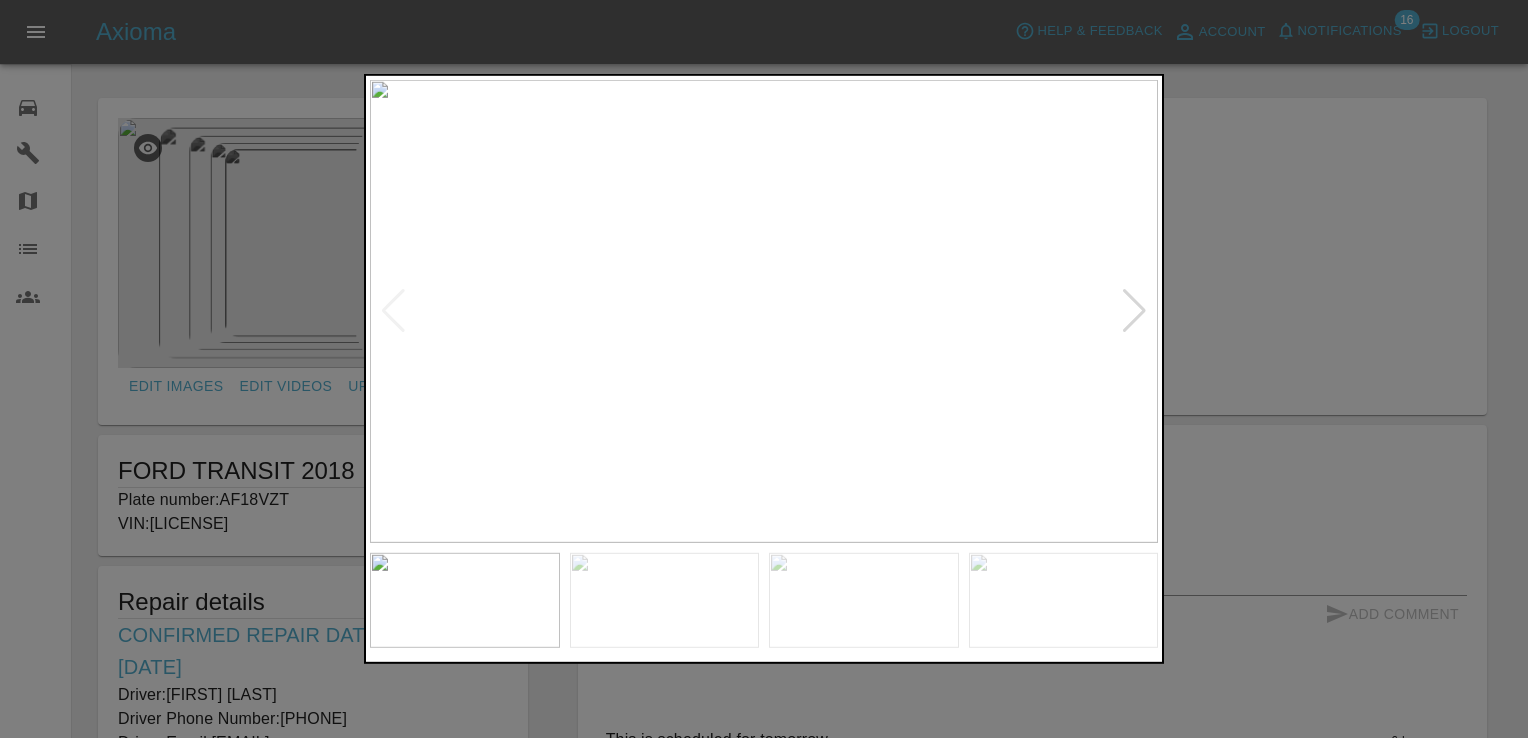 click at bounding box center (665, 601) 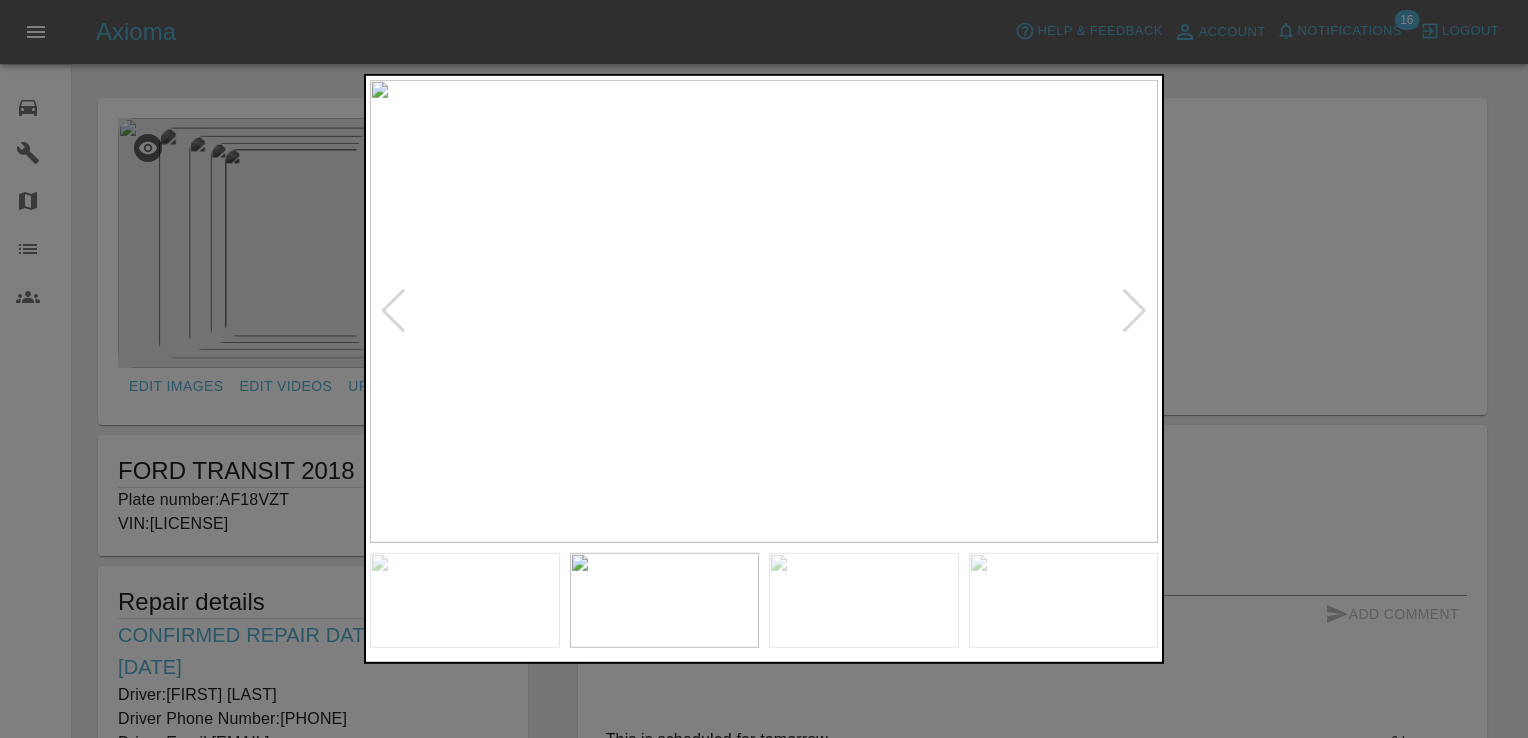 click at bounding box center [864, 601] 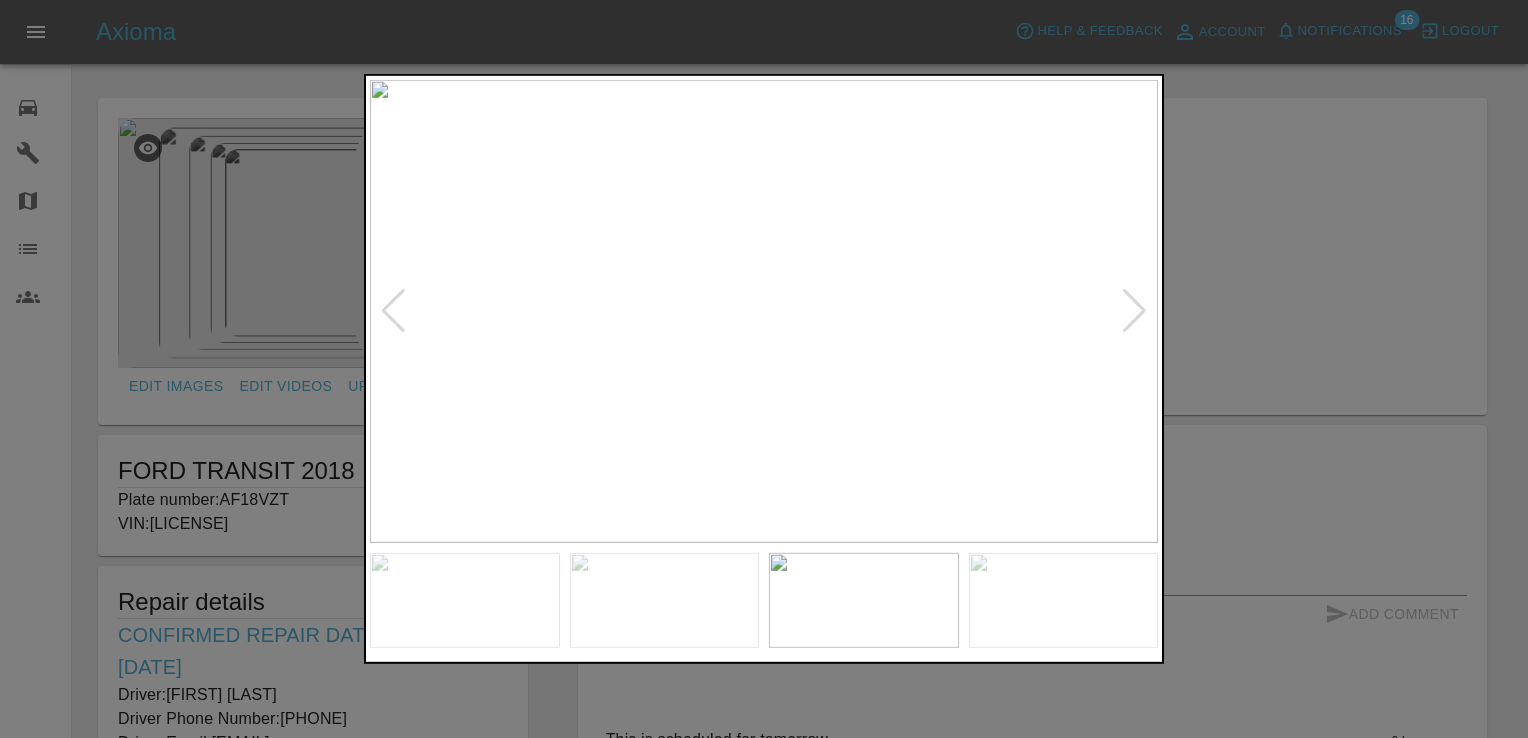 click at bounding box center (864, 601) 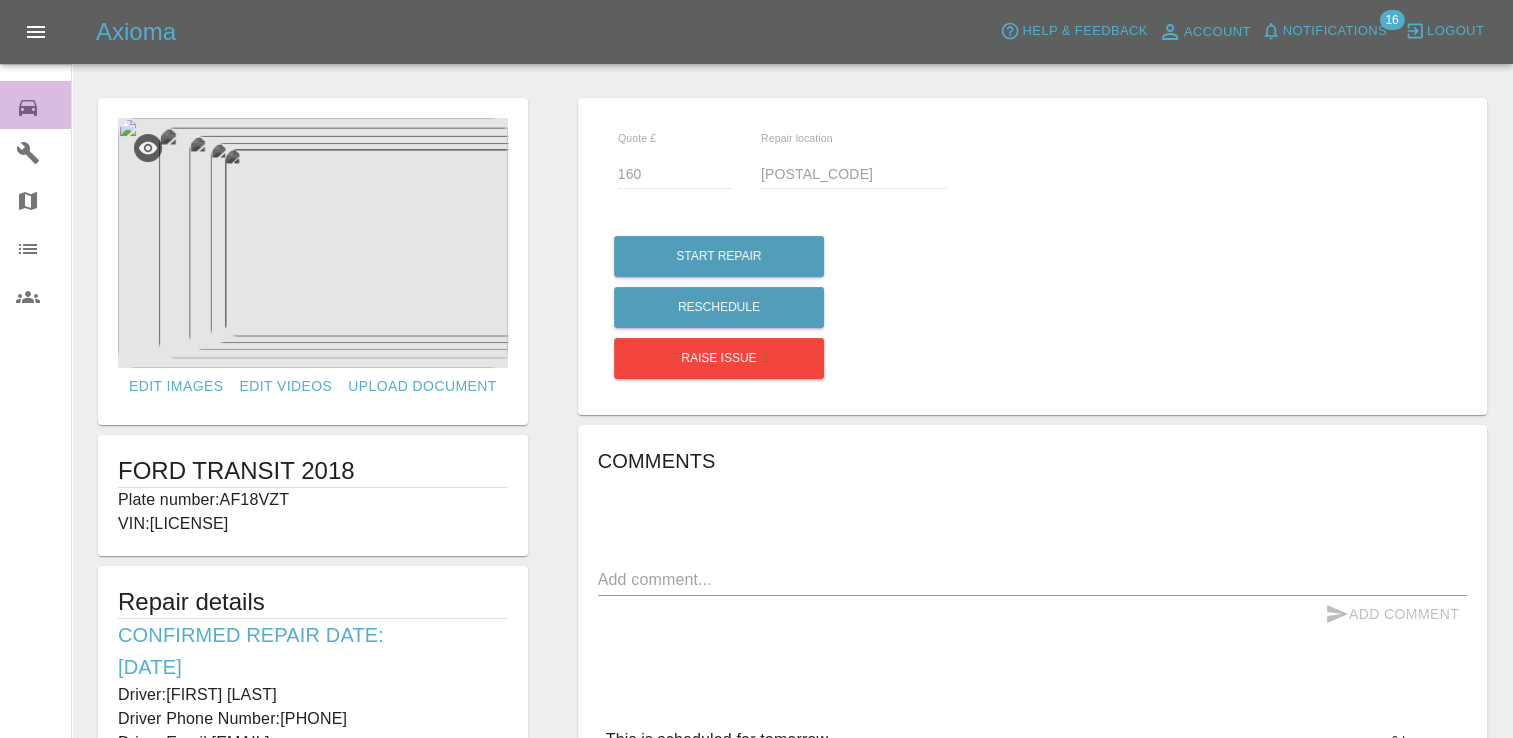 click 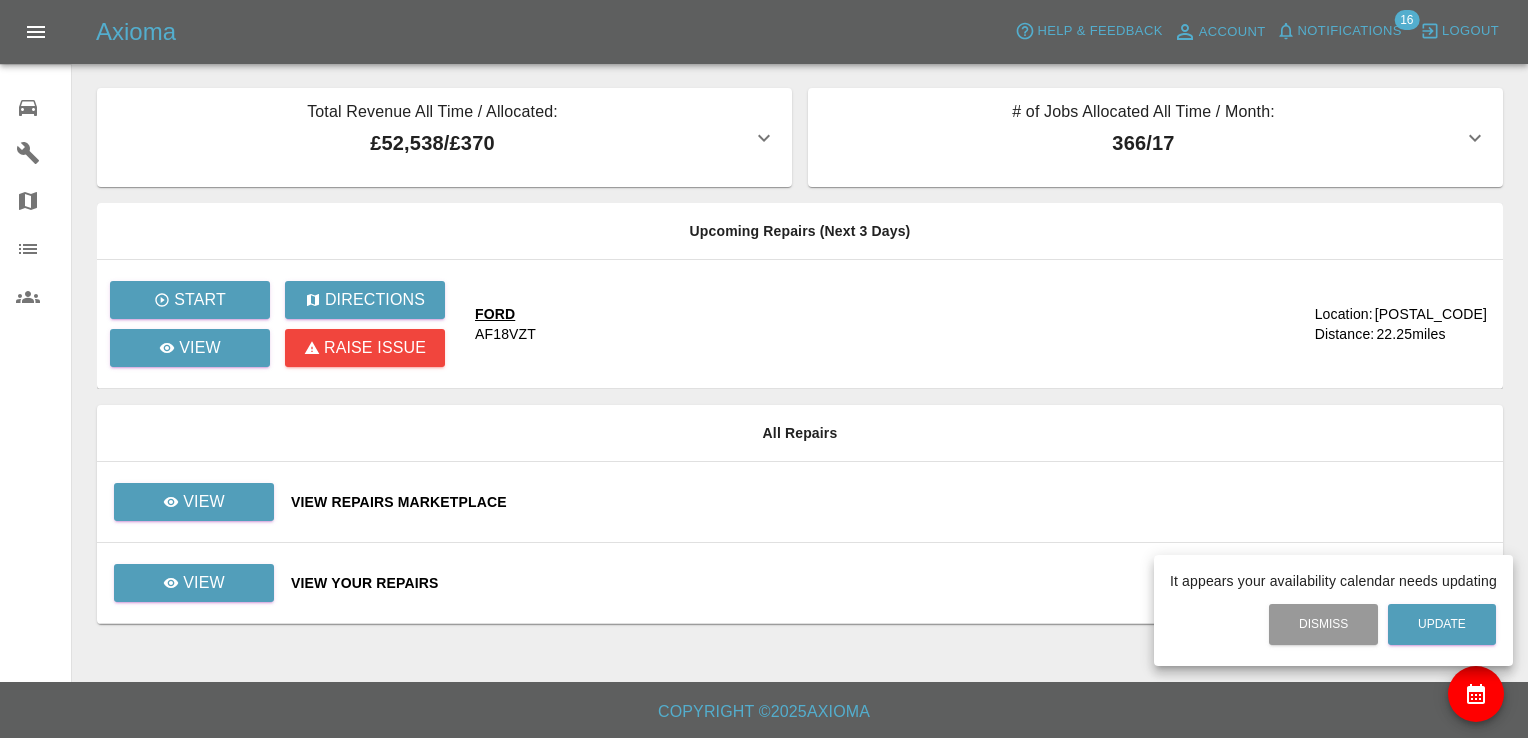 click at bounding box center (764, 369) 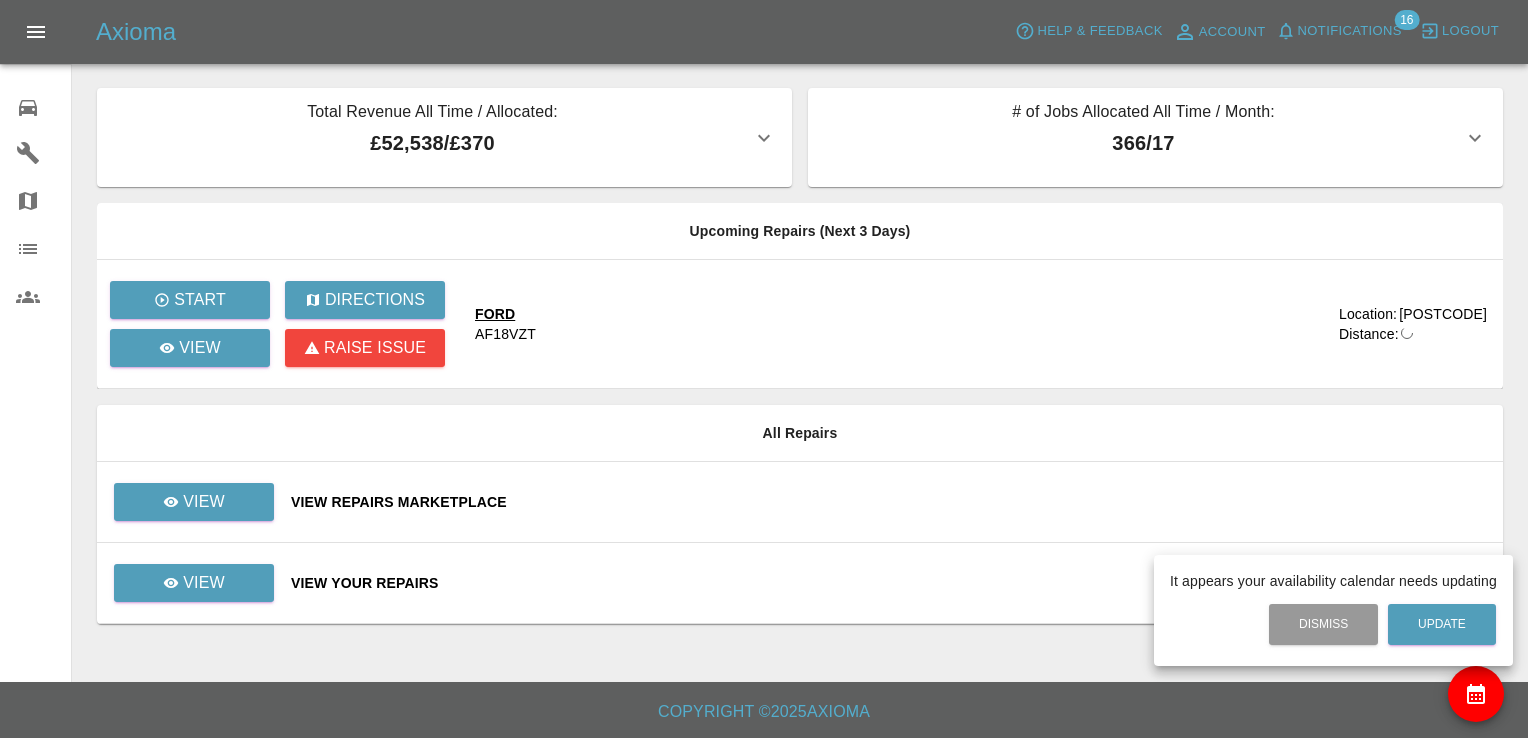 scroll, scrollTop: 0, scrollLeft: 0, axis: both 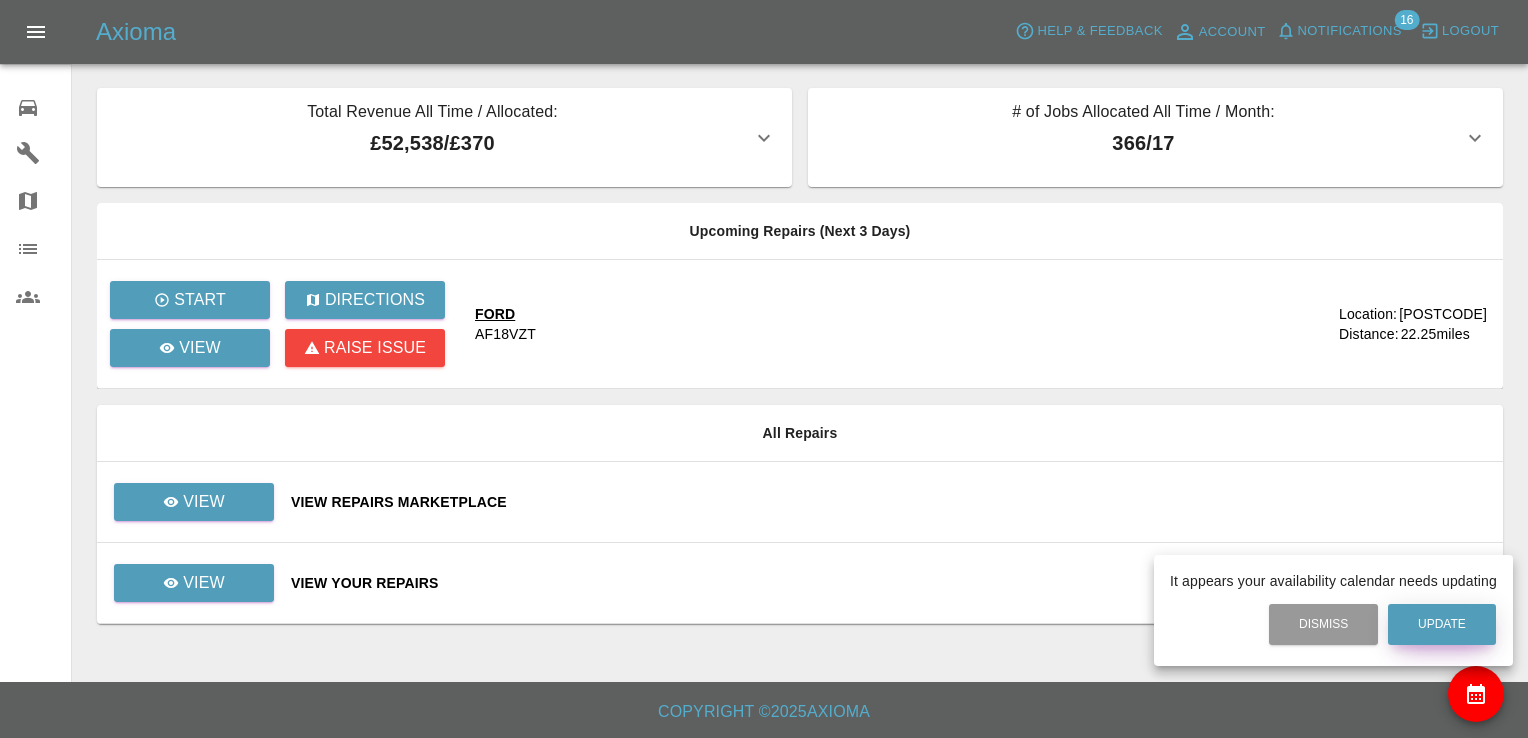 click on "Update" at bounding box center (1442, 624) 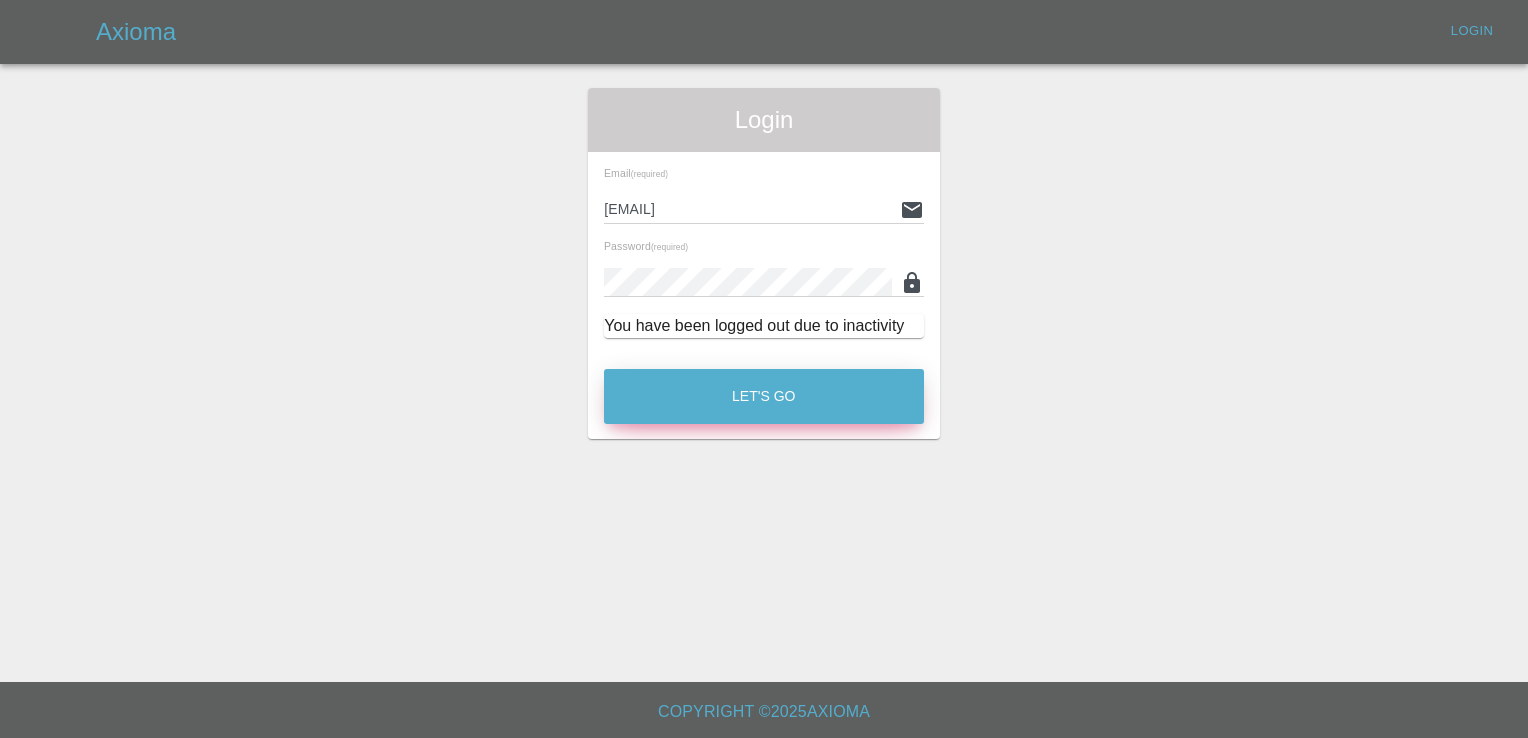 click on "Let's Go" at bounding box center [764, 396] 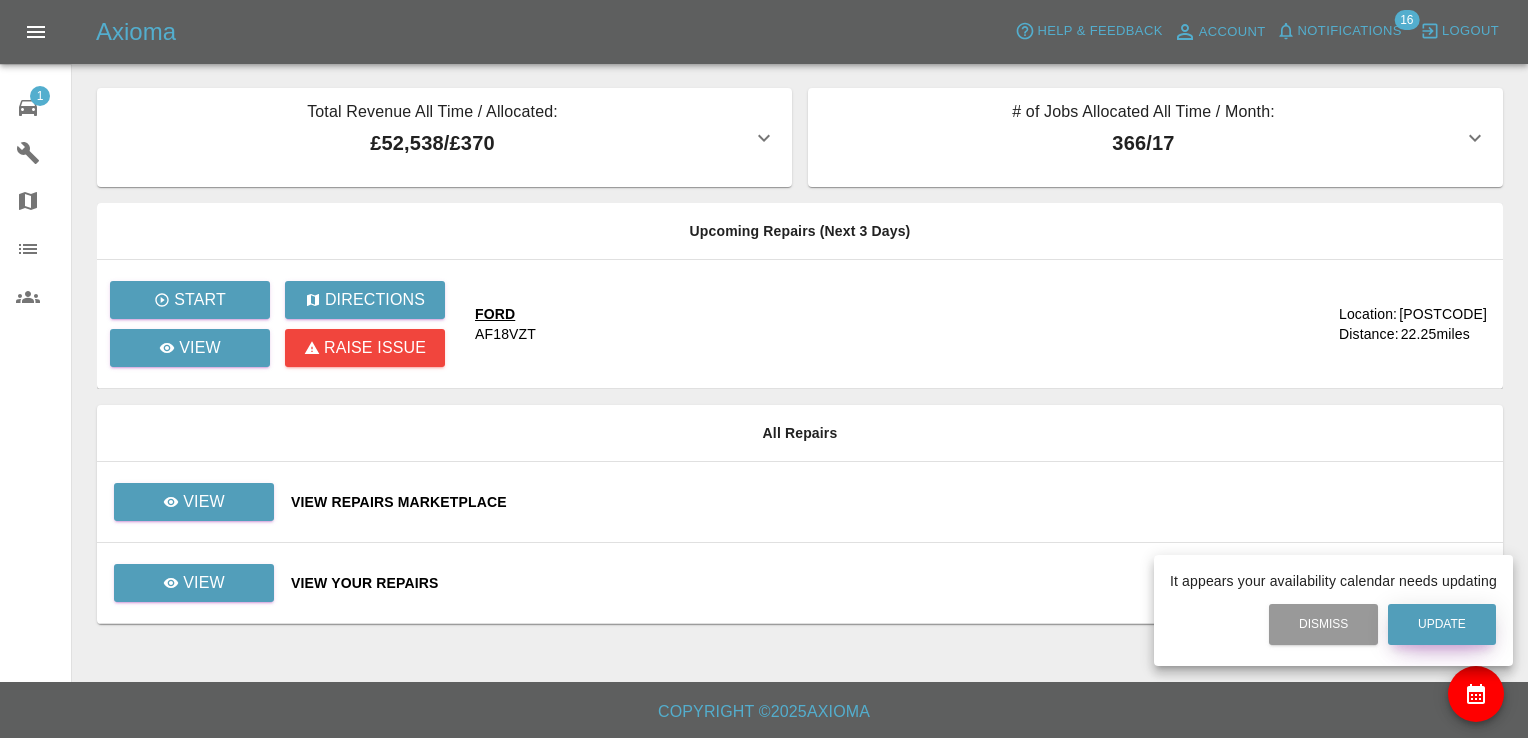 click on "Update" at bounding box center [1442, 624] 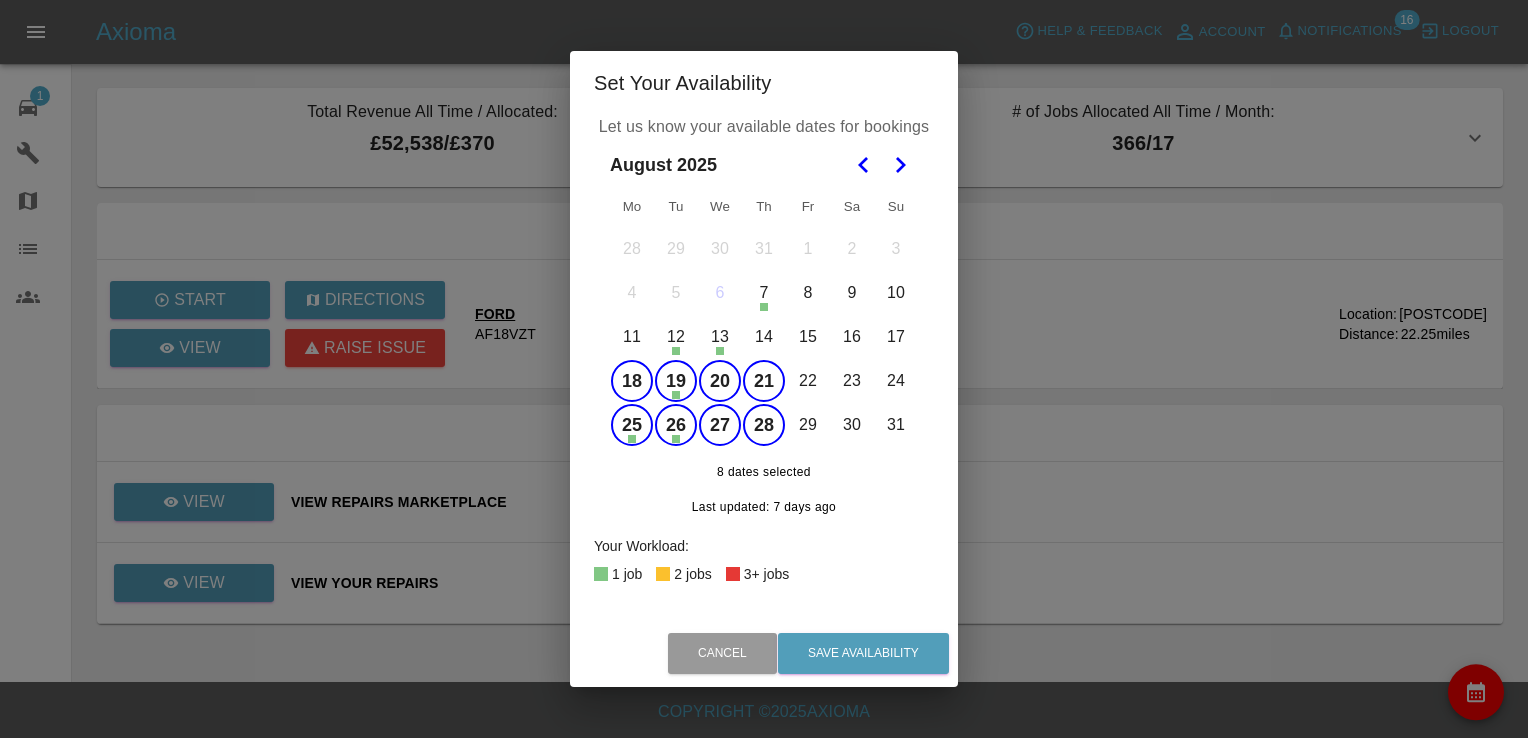 click on "21" at bounding box center [764, 381] 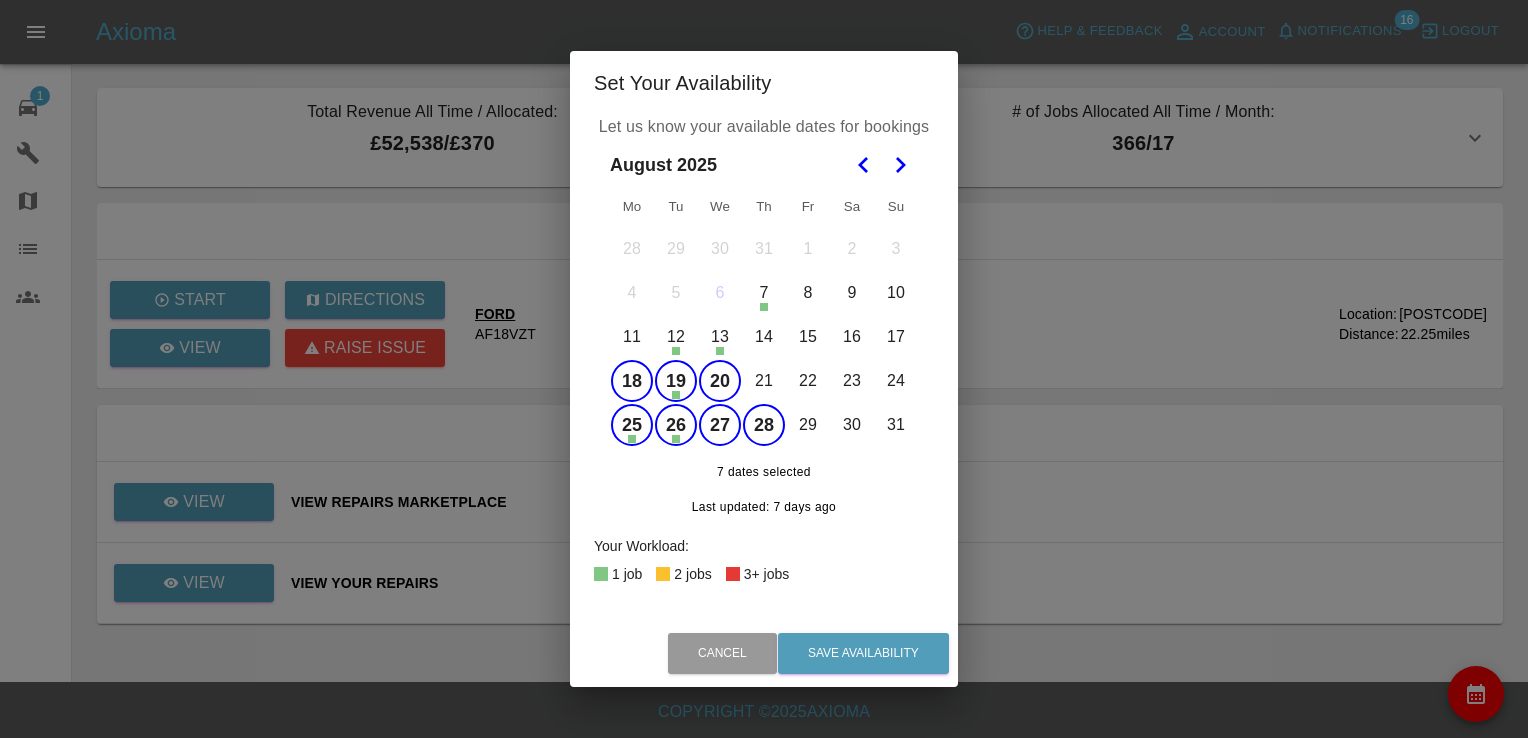 click on "20" at bounding box center [720, 381] 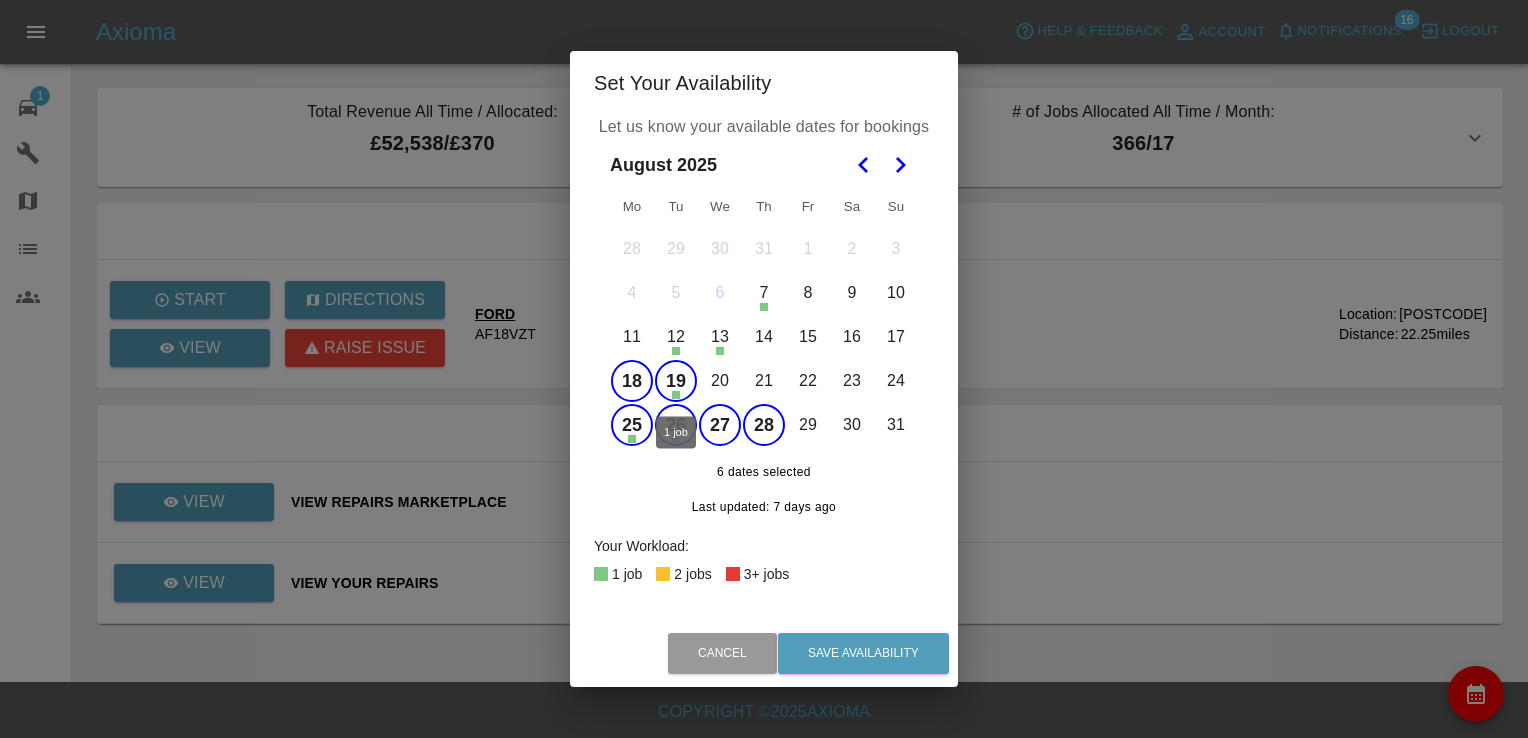 click on "19" at bounding box center [676, 381] 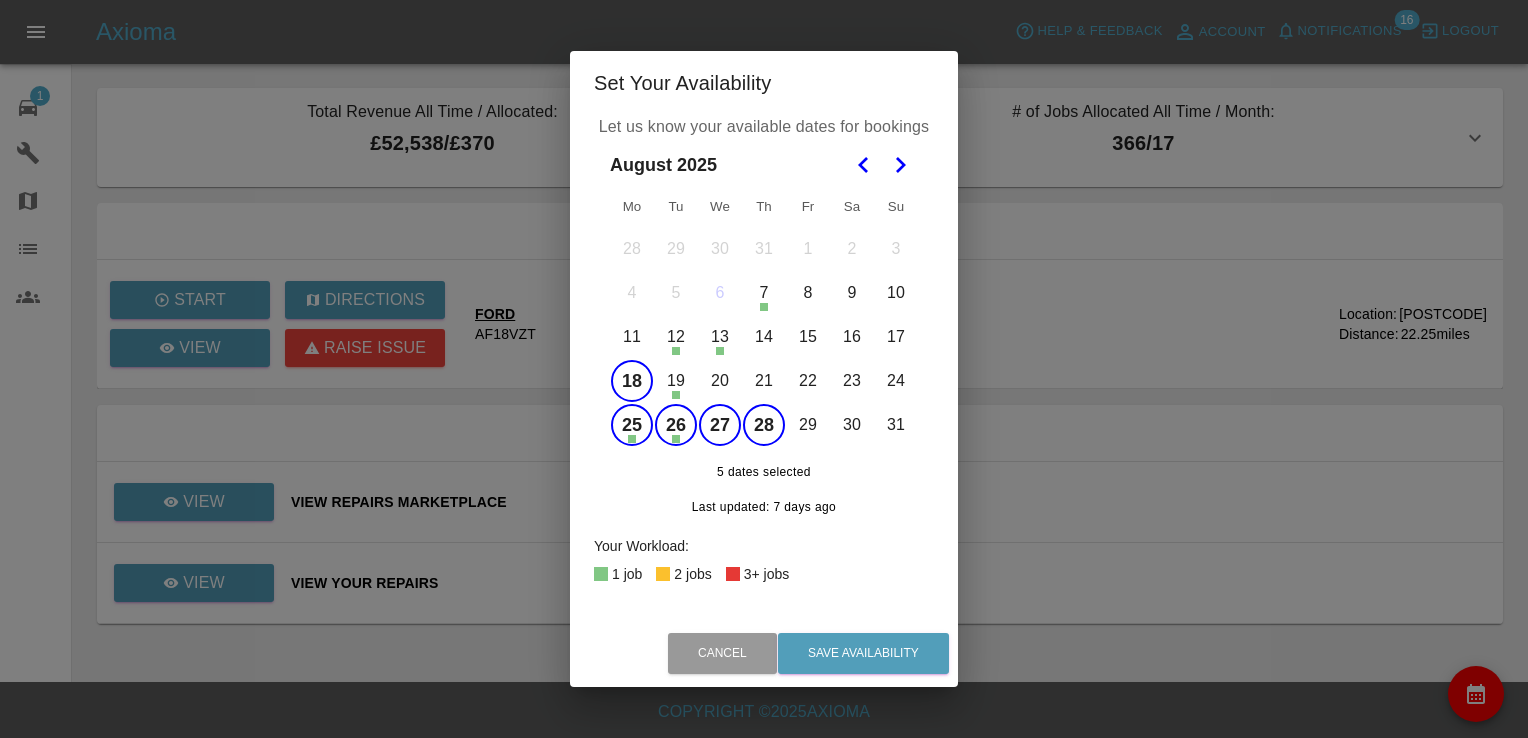 click on "August 2025 Mo Tu We Th Fr Sa Su 28 29 30 31 1 2 3 4 5 6 7 8 9 10 11 12 13 14 15 16 17 18 19 20 21 22 23 24 25 26 27 28 29 30 31 5 dates selected Last updated:   7 days ago" at bounding box center (764, 337) 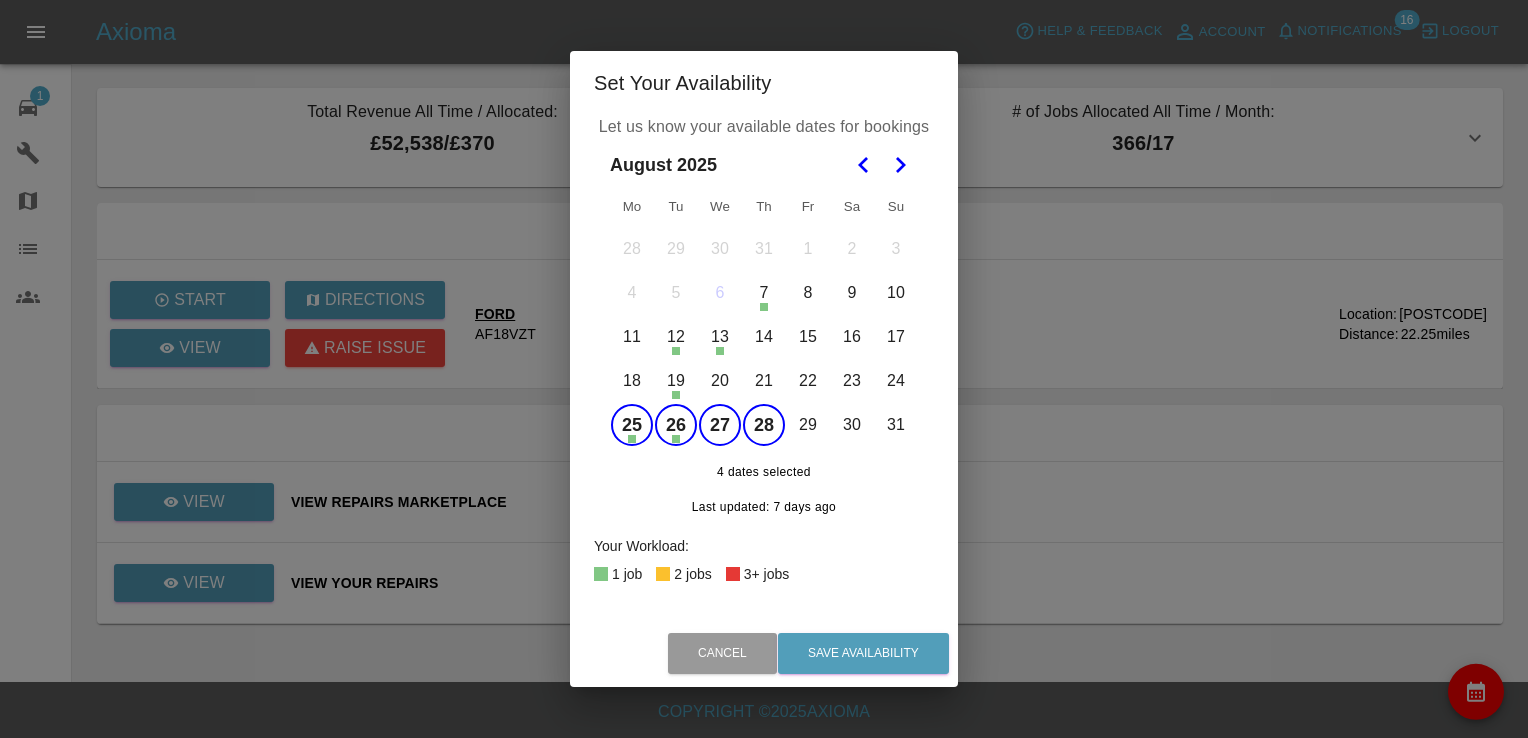 click 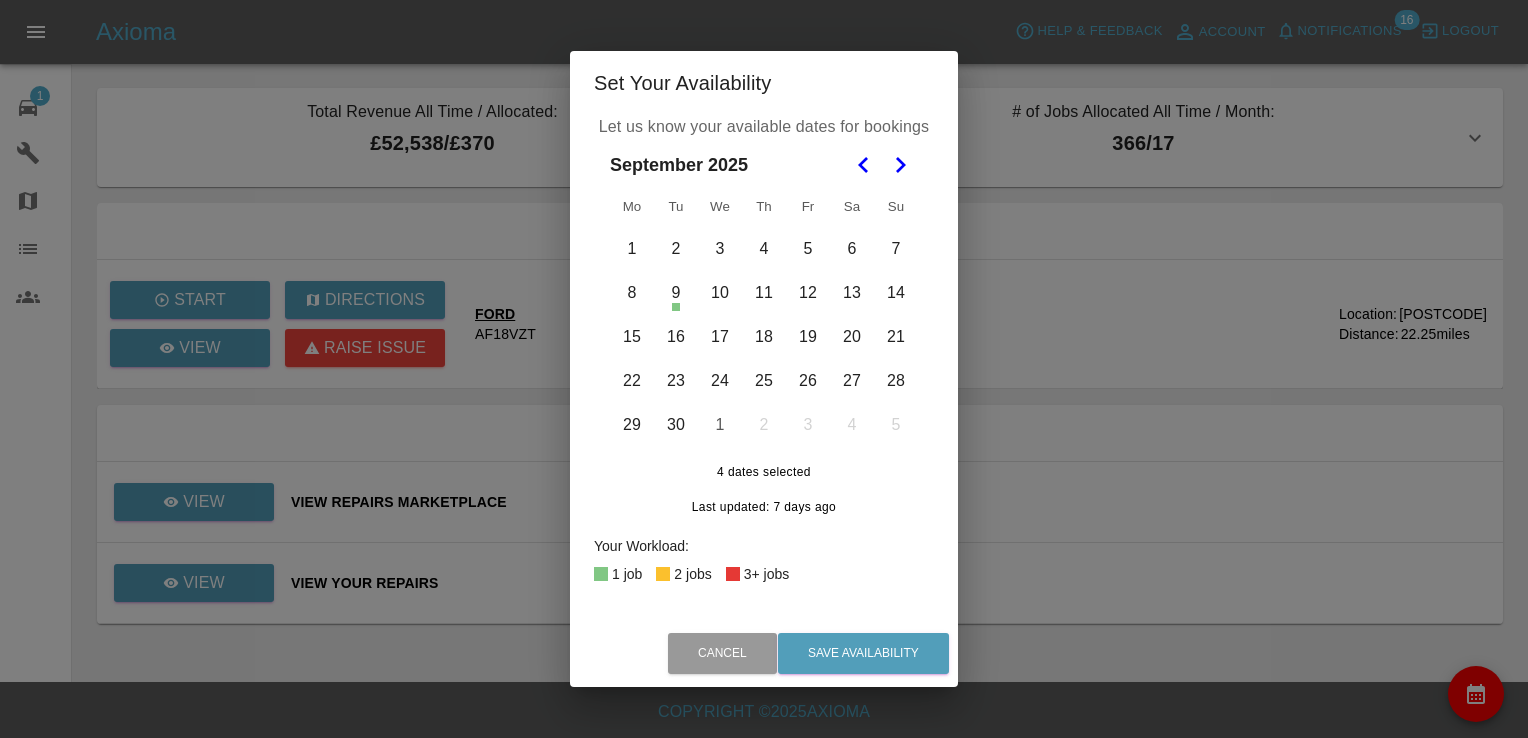 click on "1" at bounding box center [632, 249] 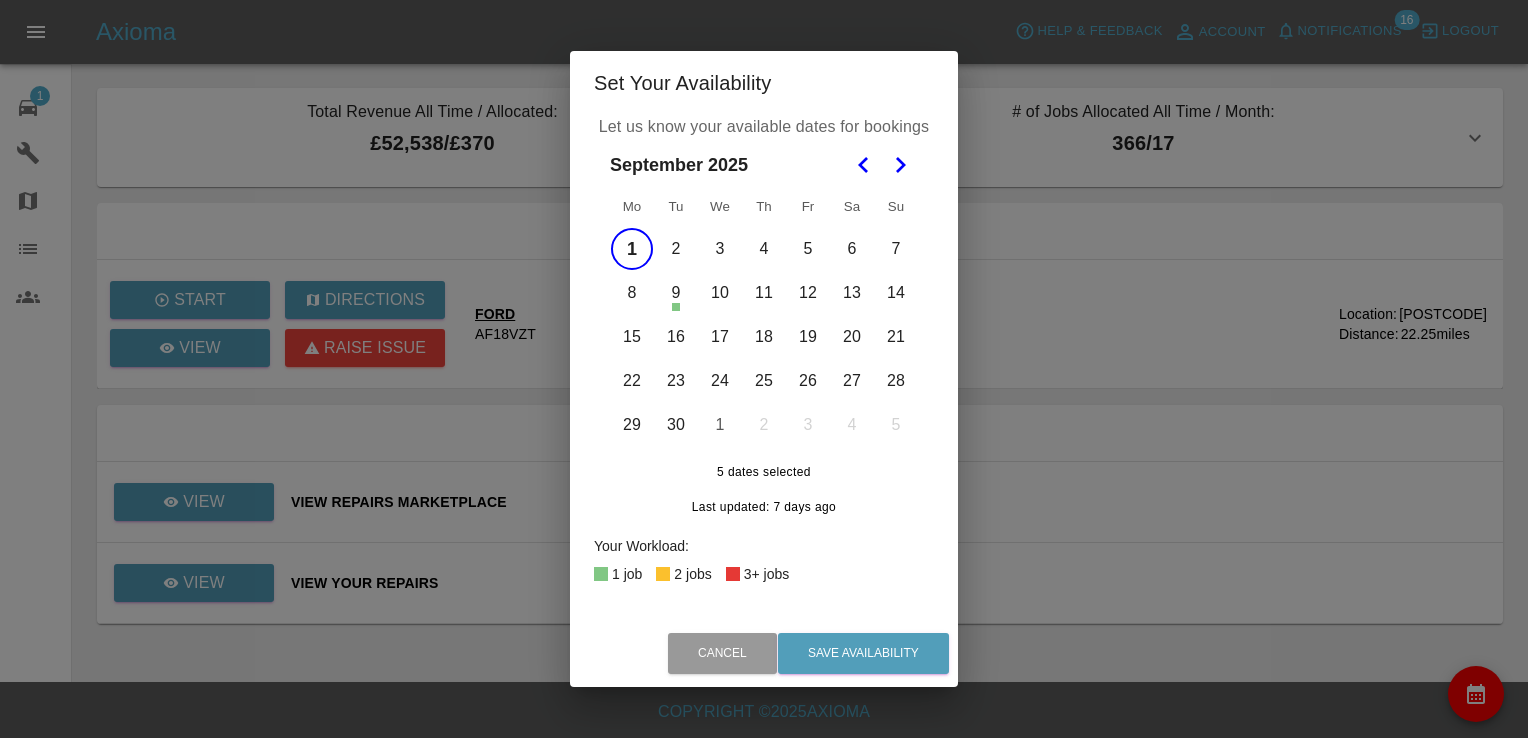 click on "2" at bounding box center (676, 249) 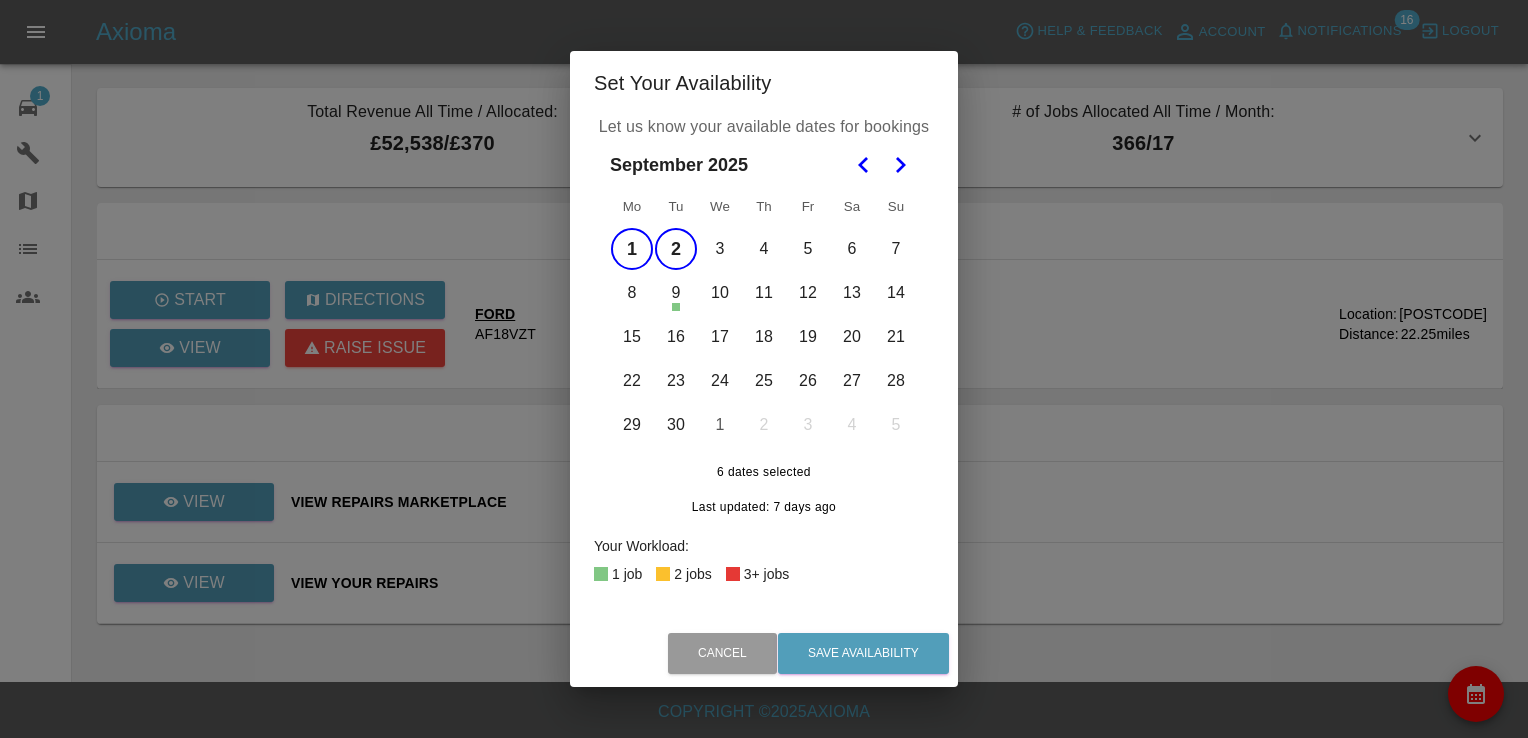 click on "3" at bounding box center (720, 249) 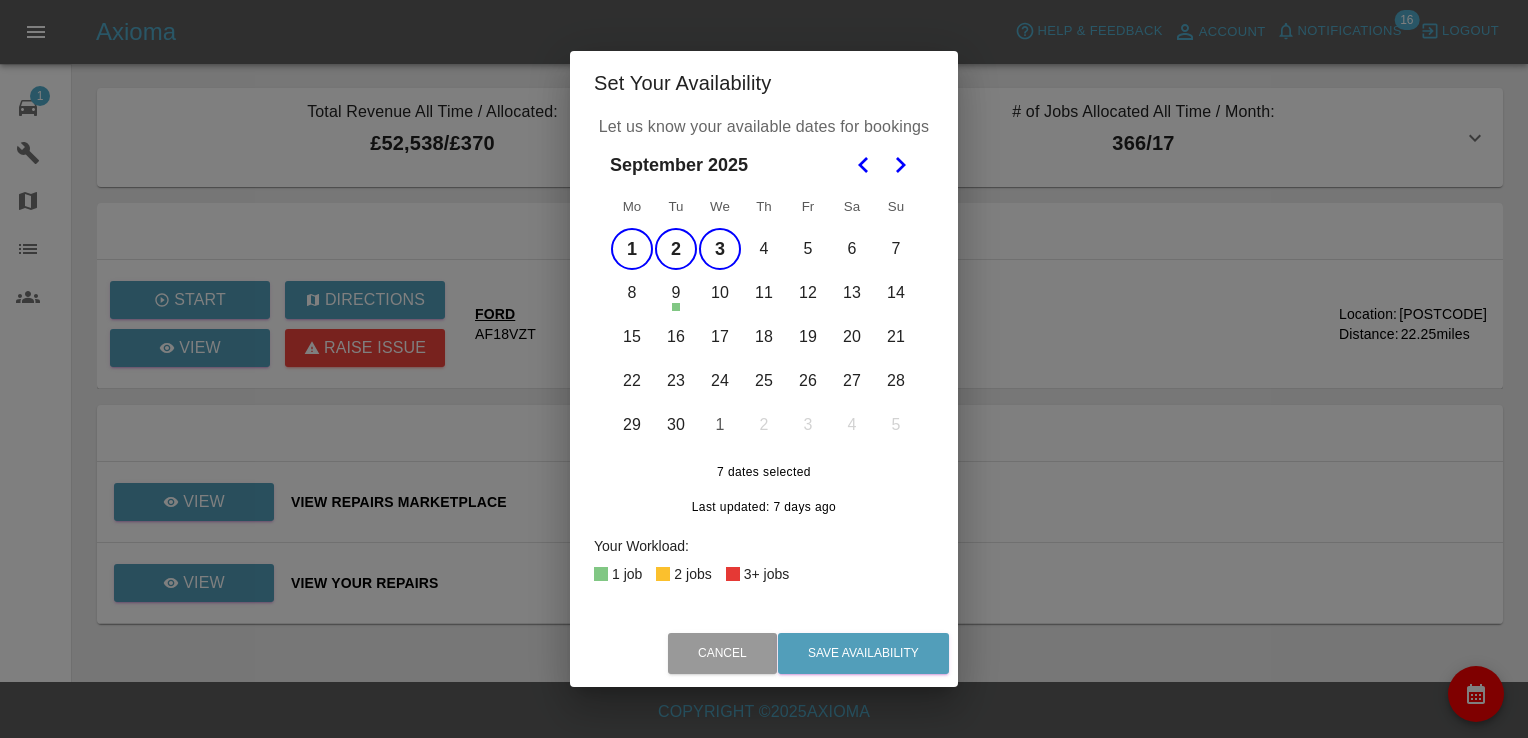 click on "4" at bounding box center (764, 249) 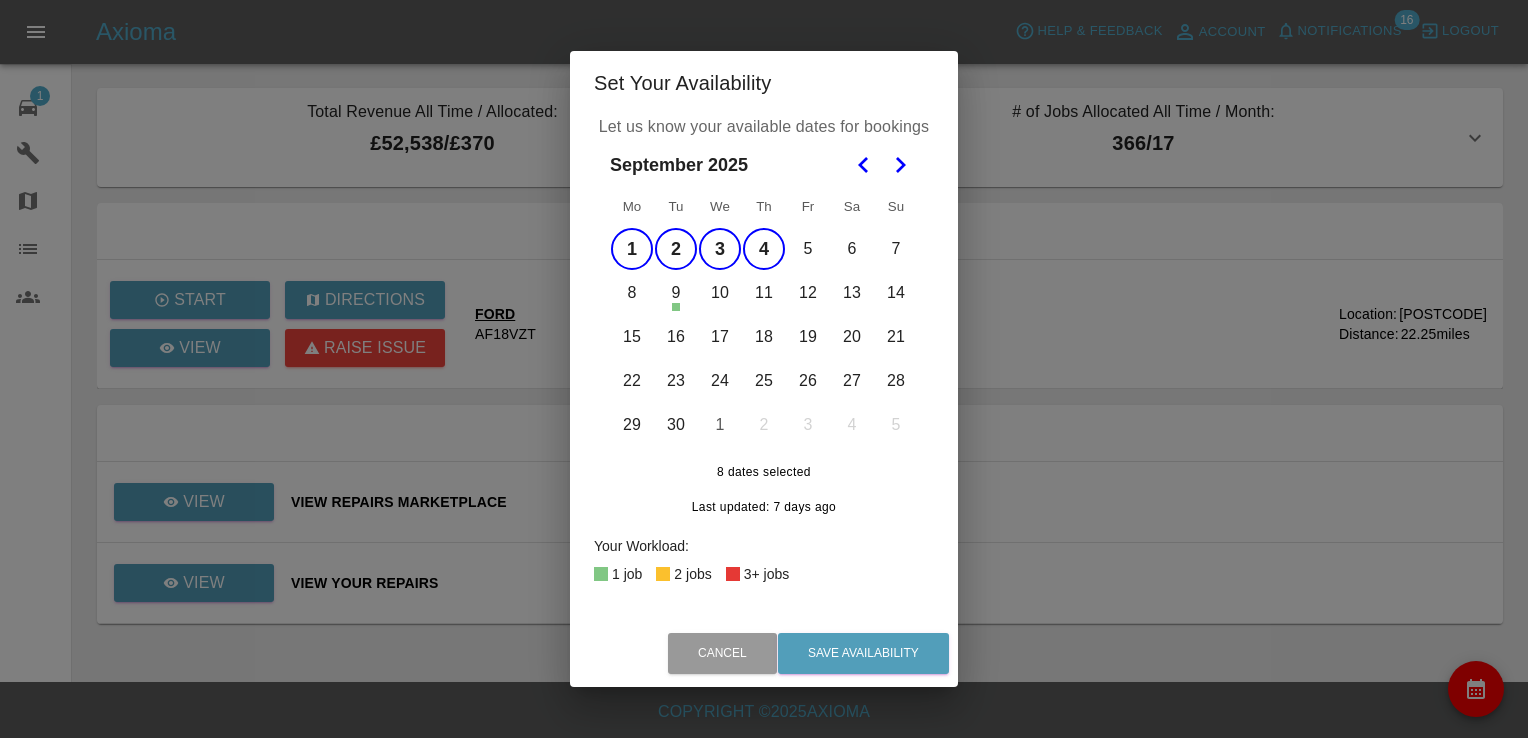 click on "5" at bounding box center [808, 249] 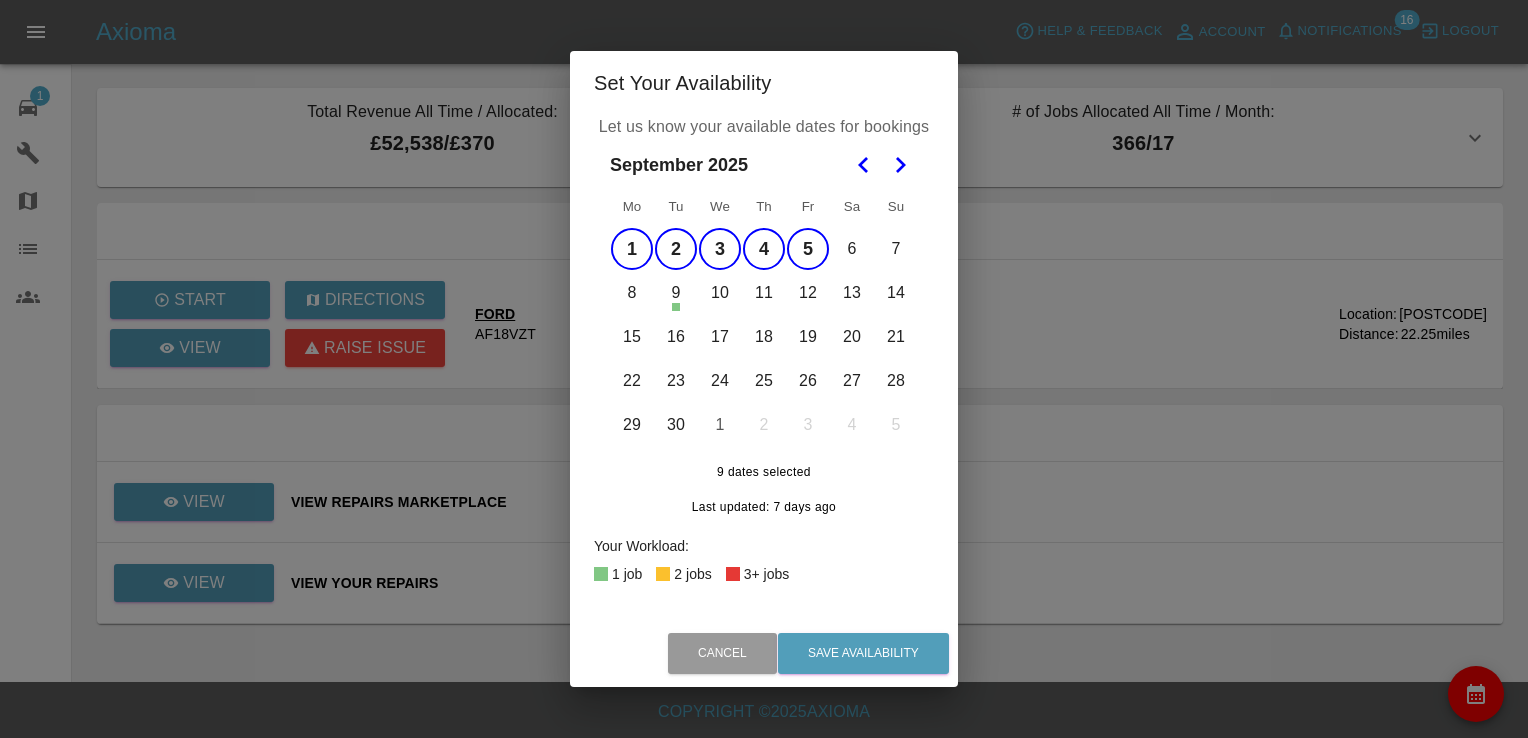 click on "12" at bounding box center (808, 293) 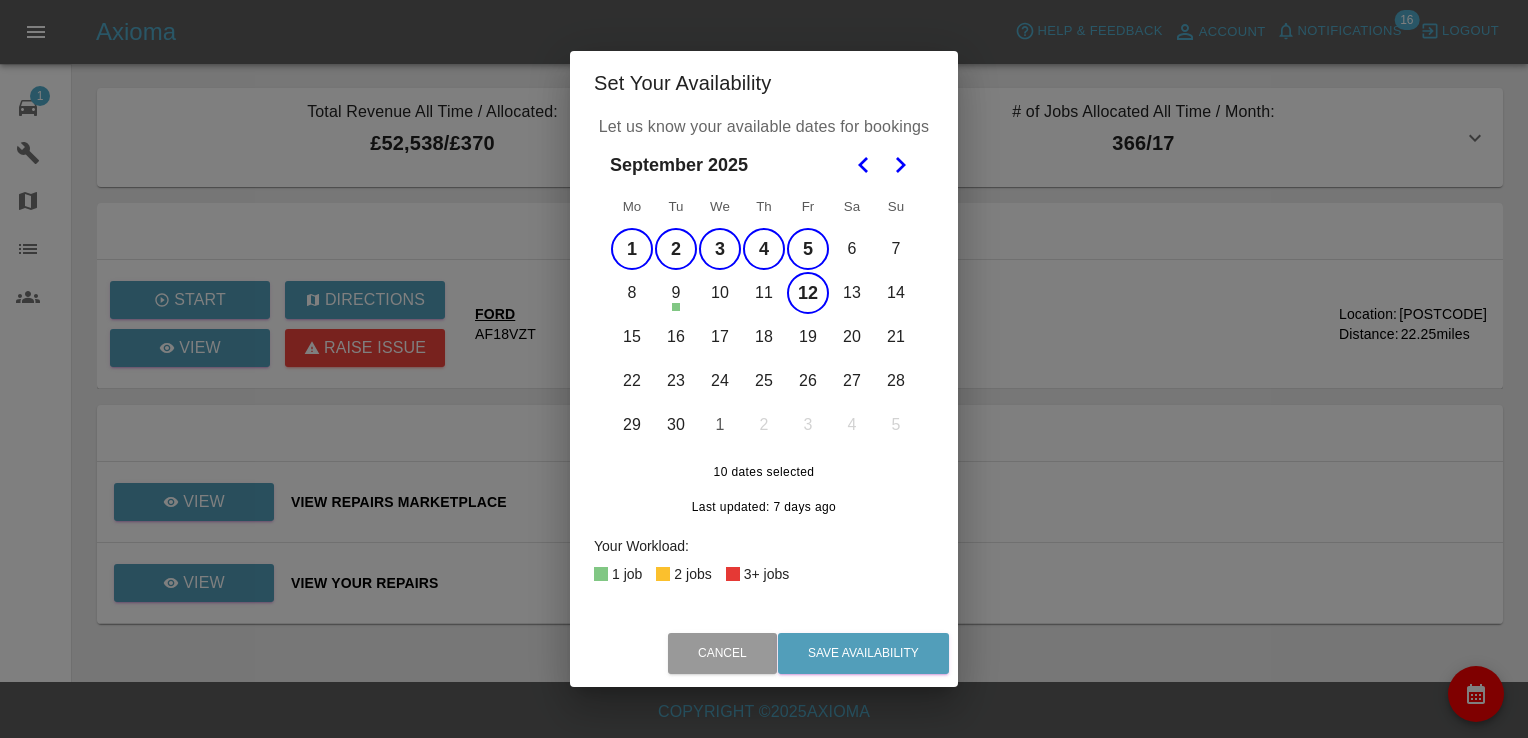 click on "11" at bounding box center (764, 293) 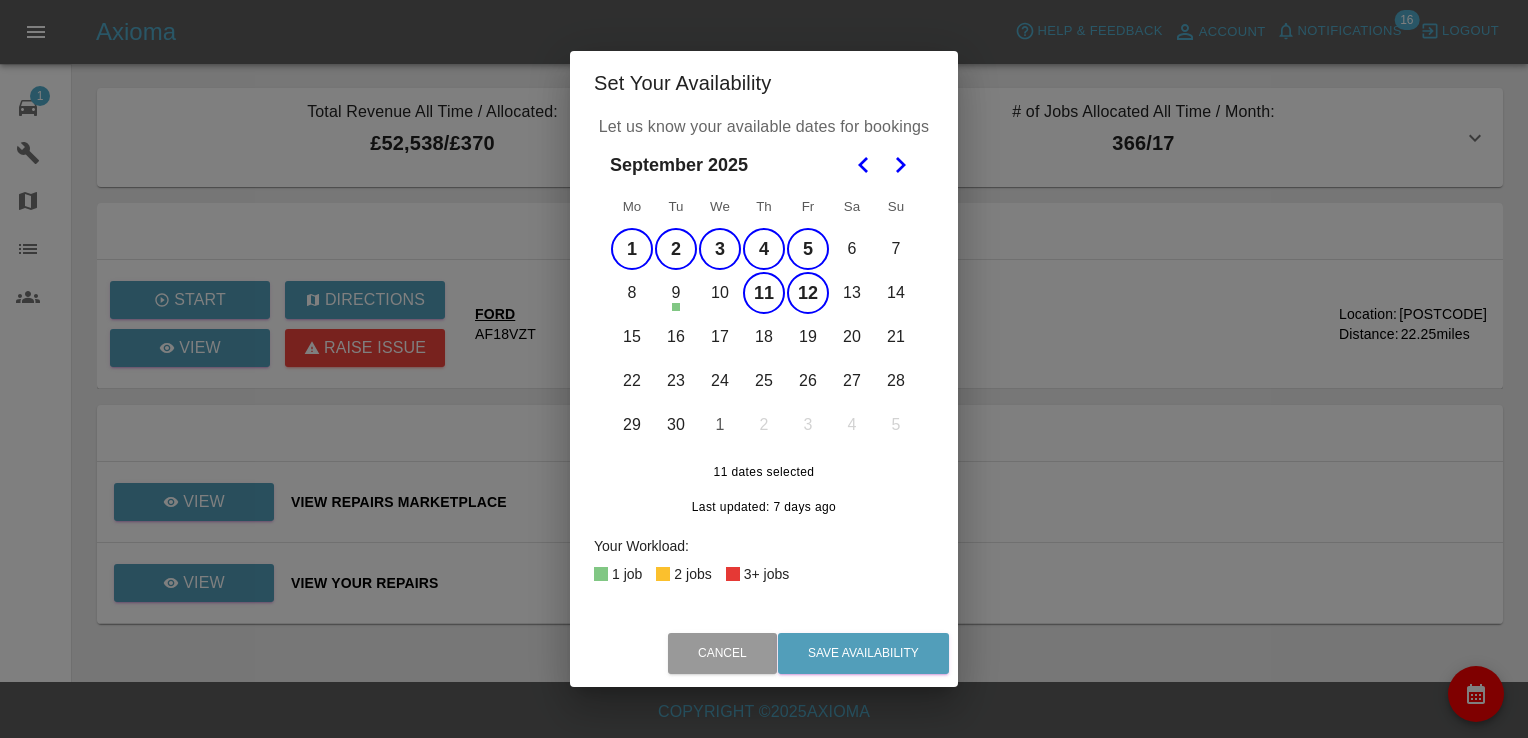 click on "10" at bounding box center (720, 293) 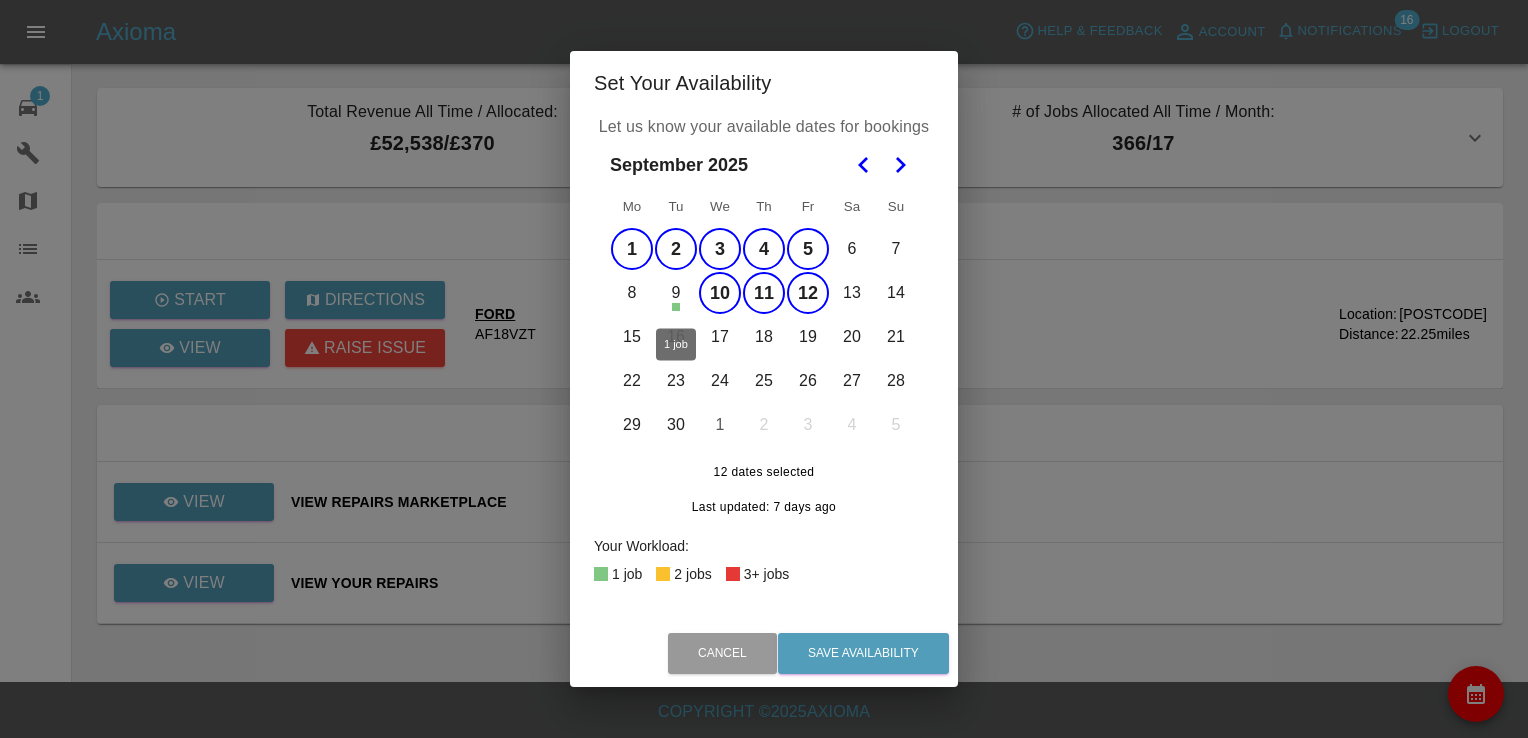 click on "9" at bounding box center (676, 293) 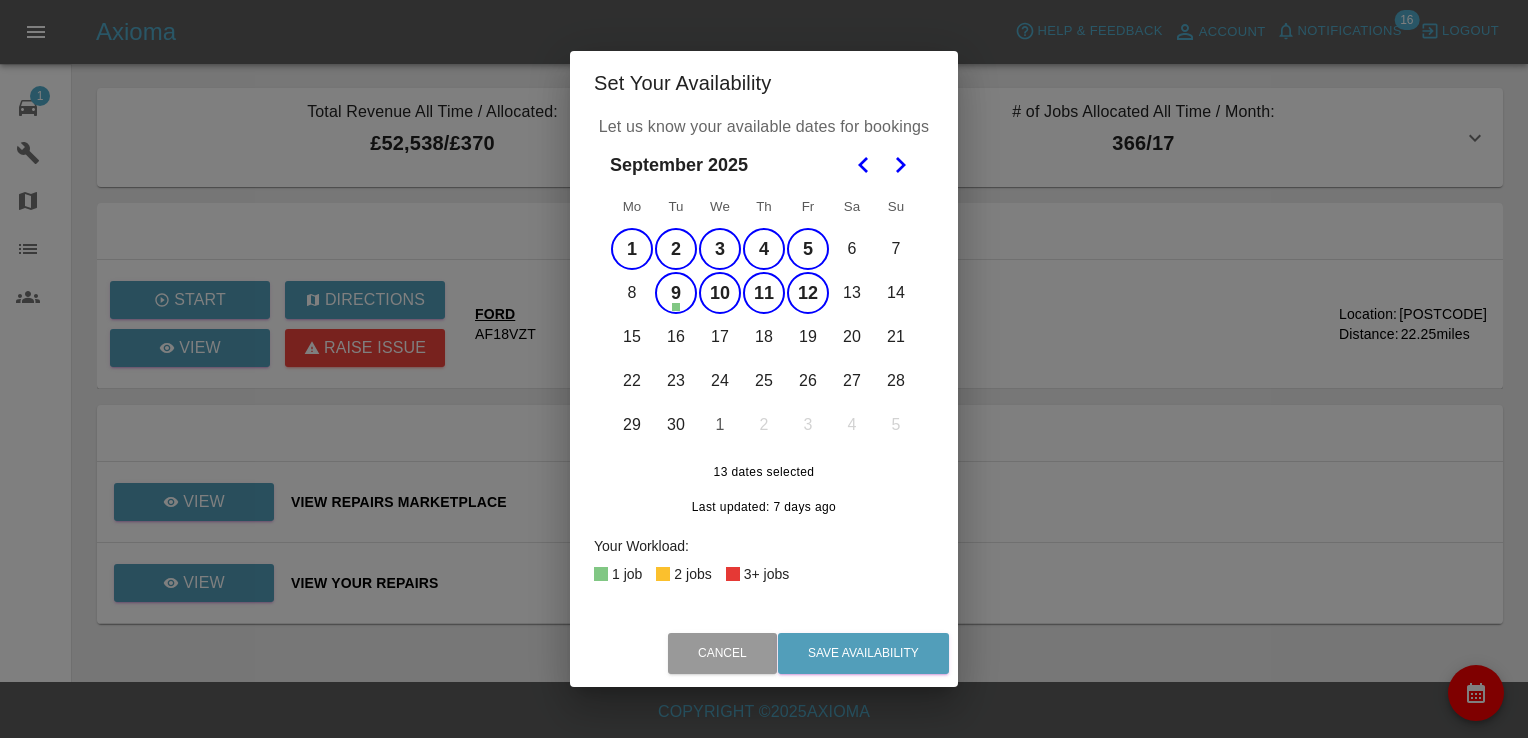 click on "8" at bounding box center [632, 293] 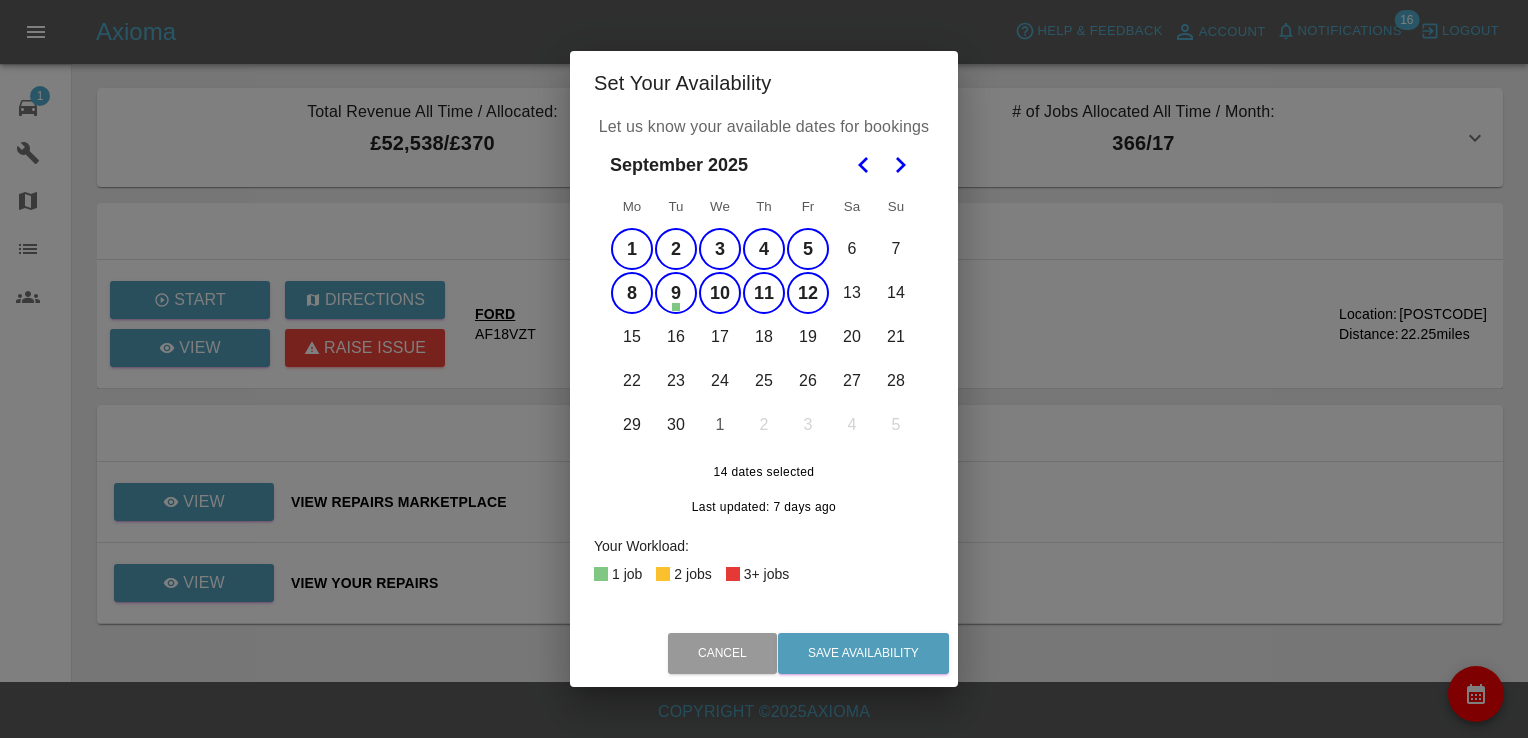 click on "15" at bounding box center [632, 337] 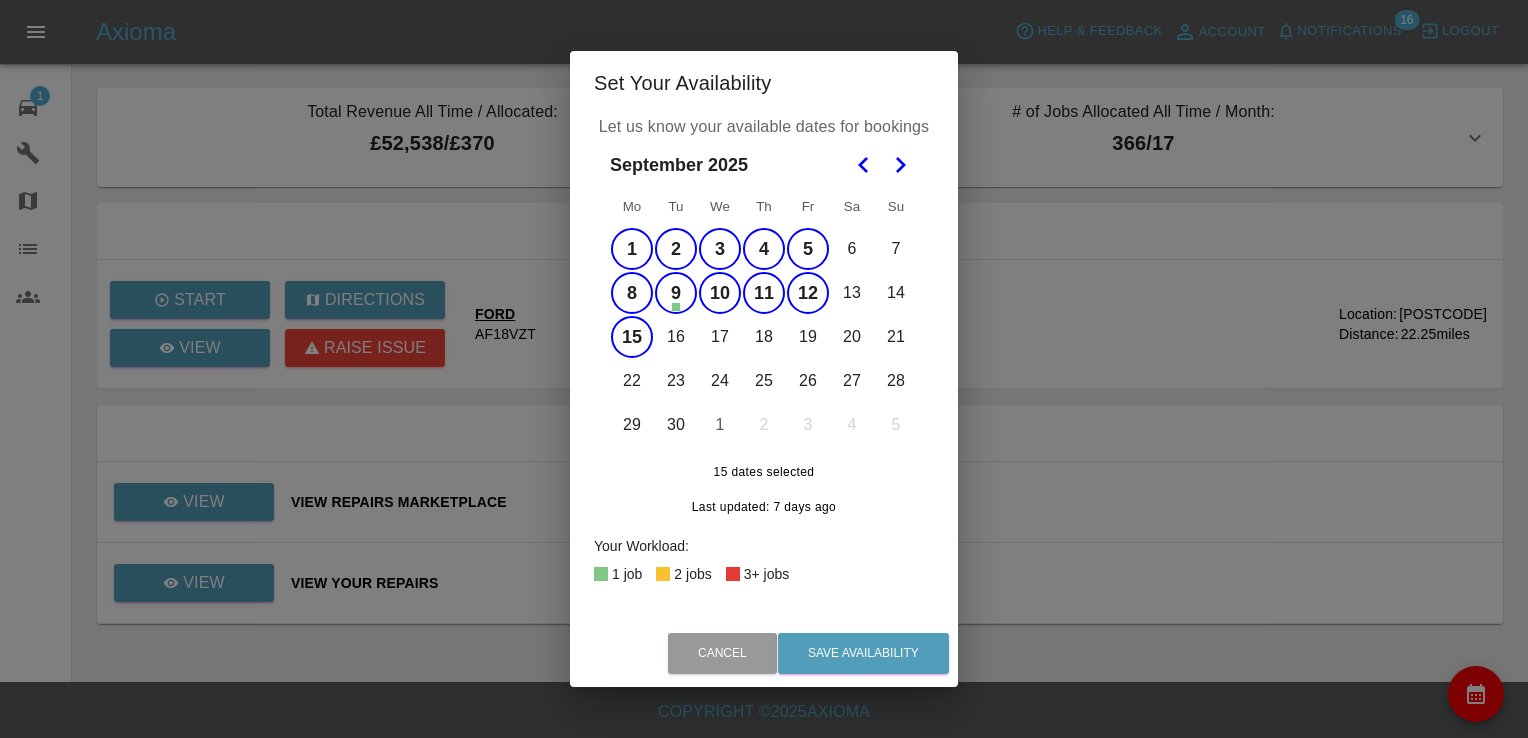 click on "16" at bounding box center [676, 337] 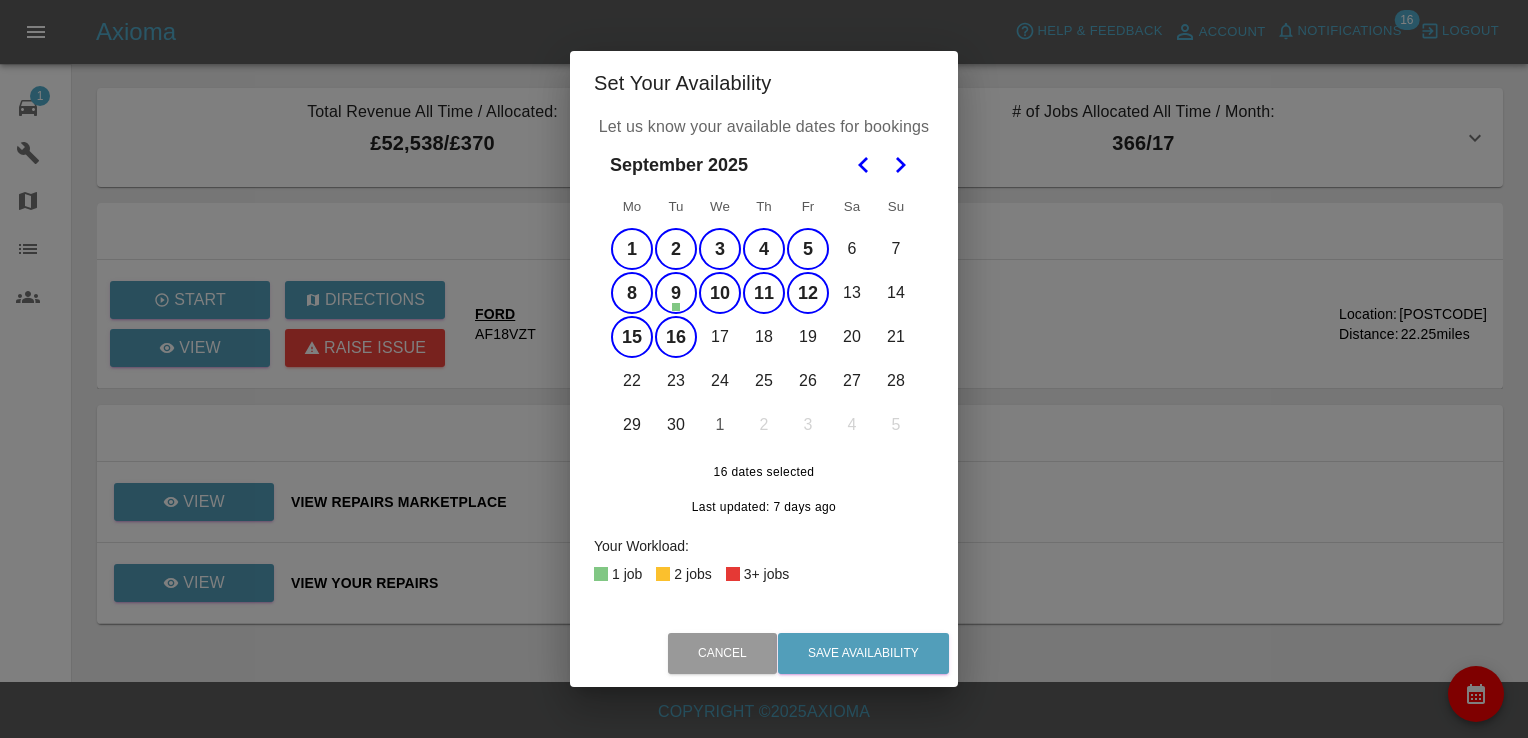 click on "17" at bounding box center [720, 337] 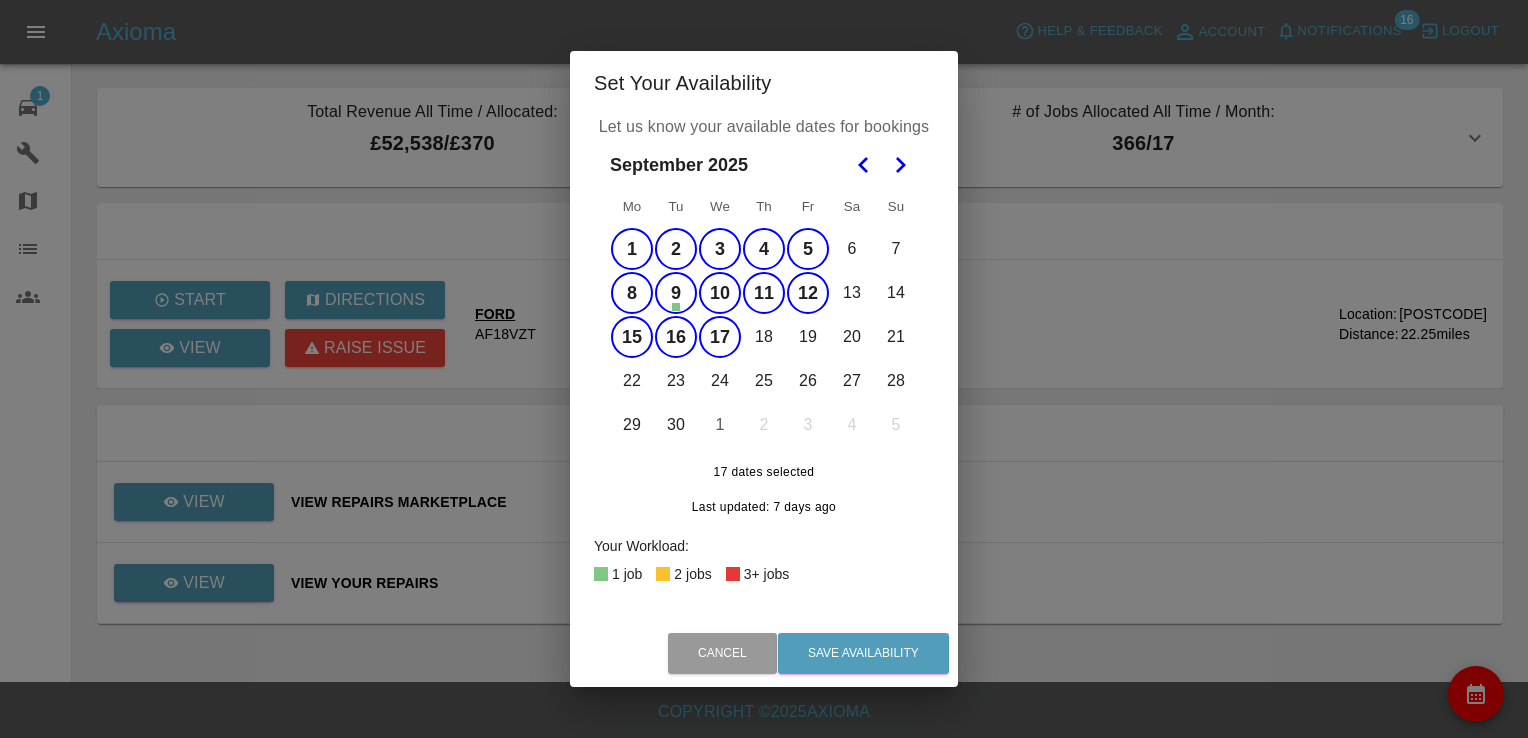 click on "18" at bounding box center (764, 337) 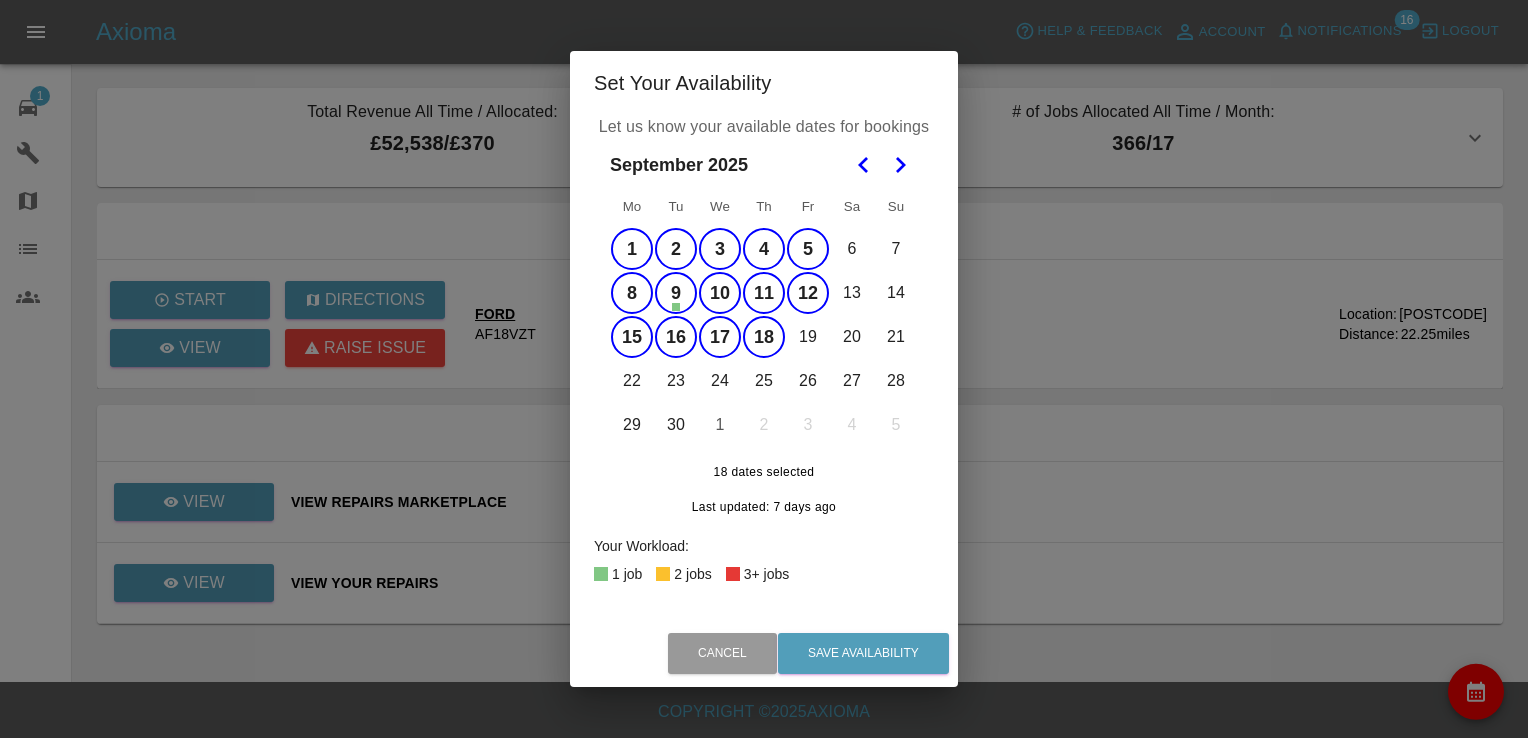 click on "19" at bounding box center [808, 337] 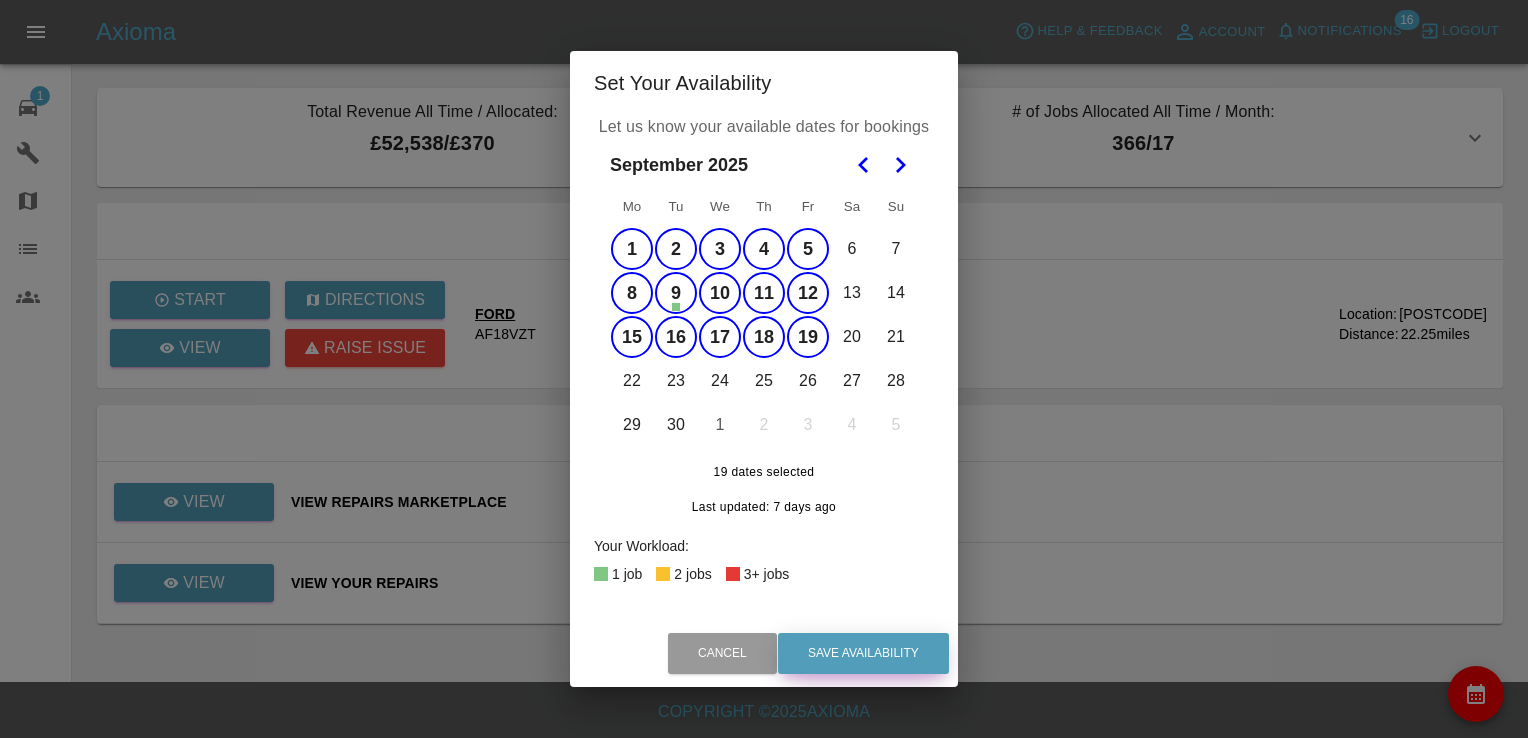 click on "Save Availability" at bounding box center [863, 653] 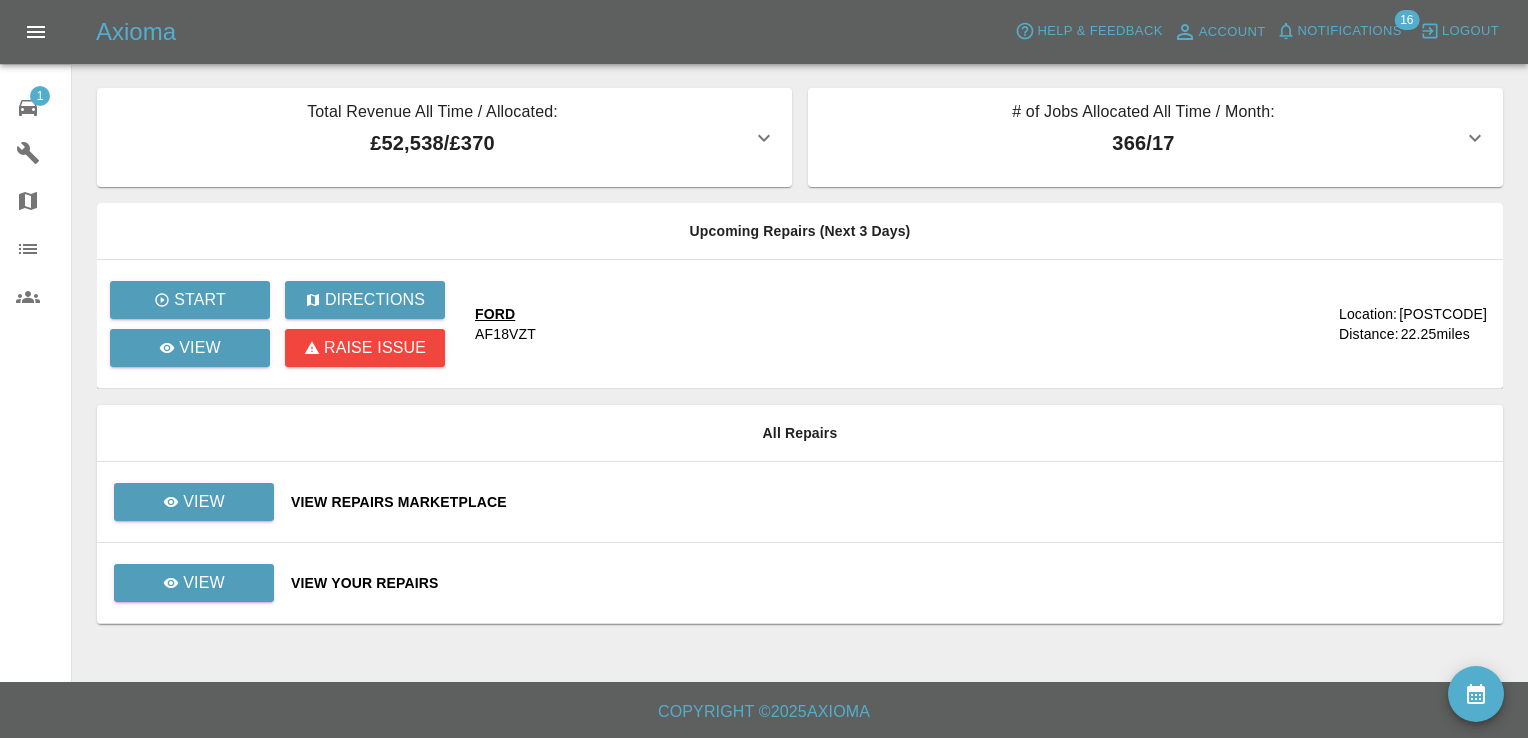 click on "View" at bounding box center [186, 502] 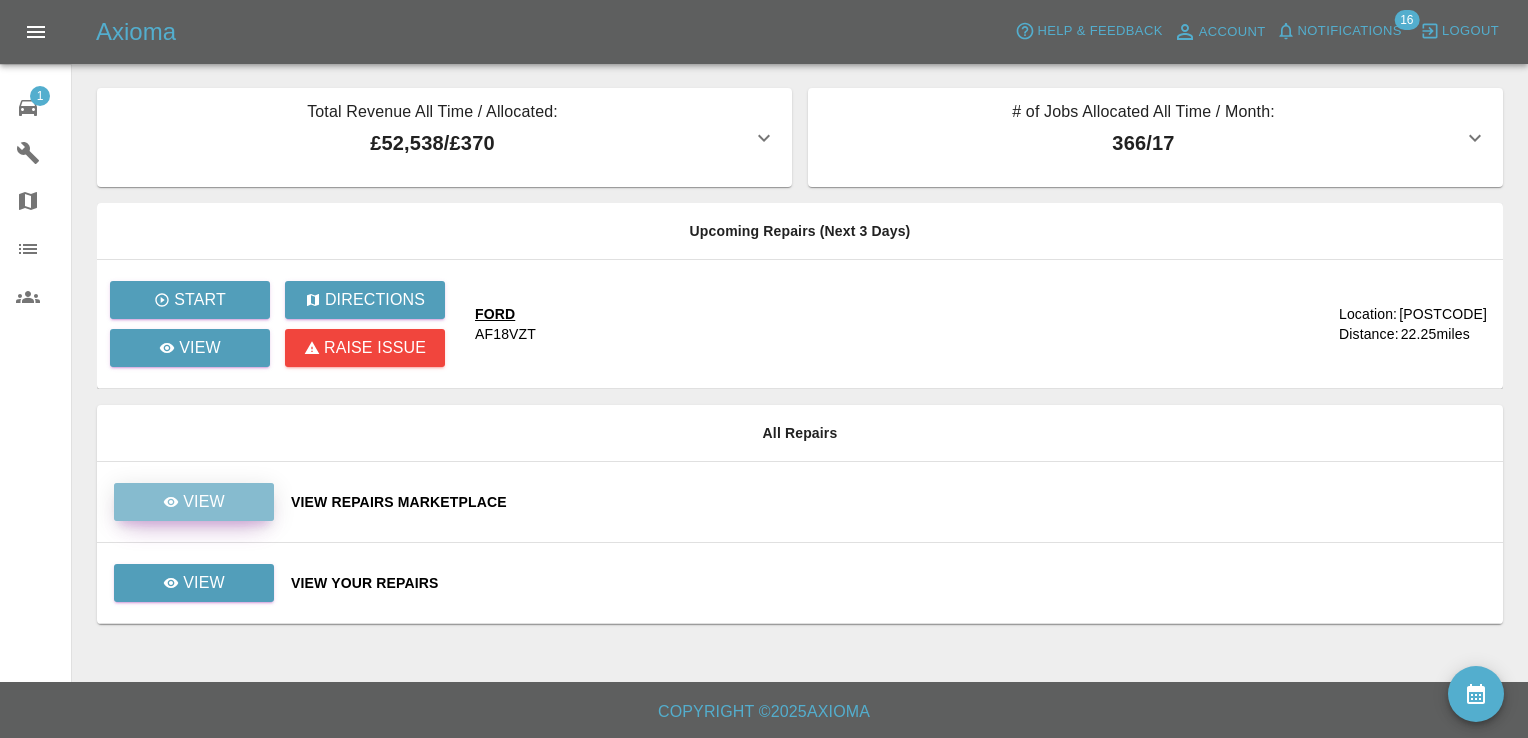 click on "View" at bounding box center (204, 502) 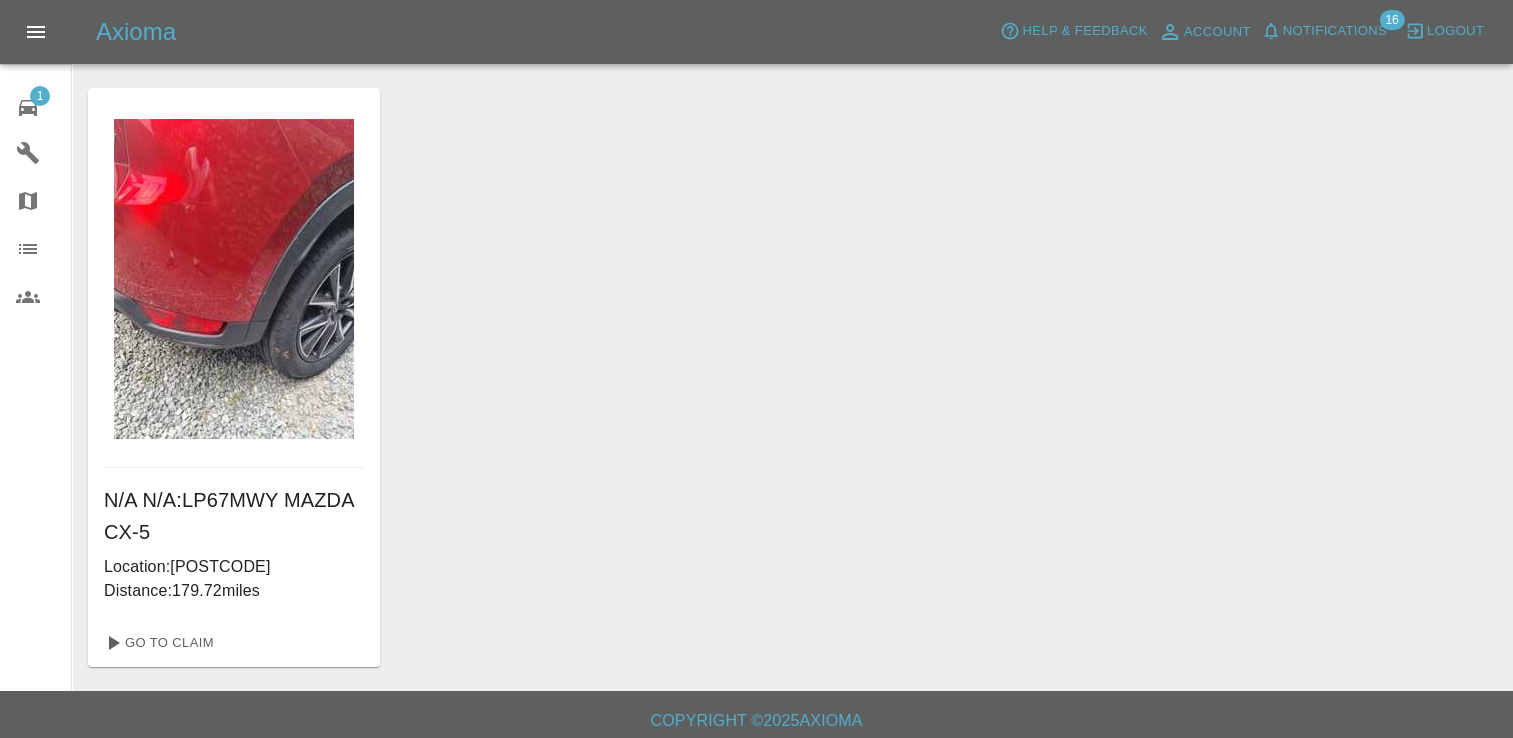 click on "1" at bounding box center (40, 96) 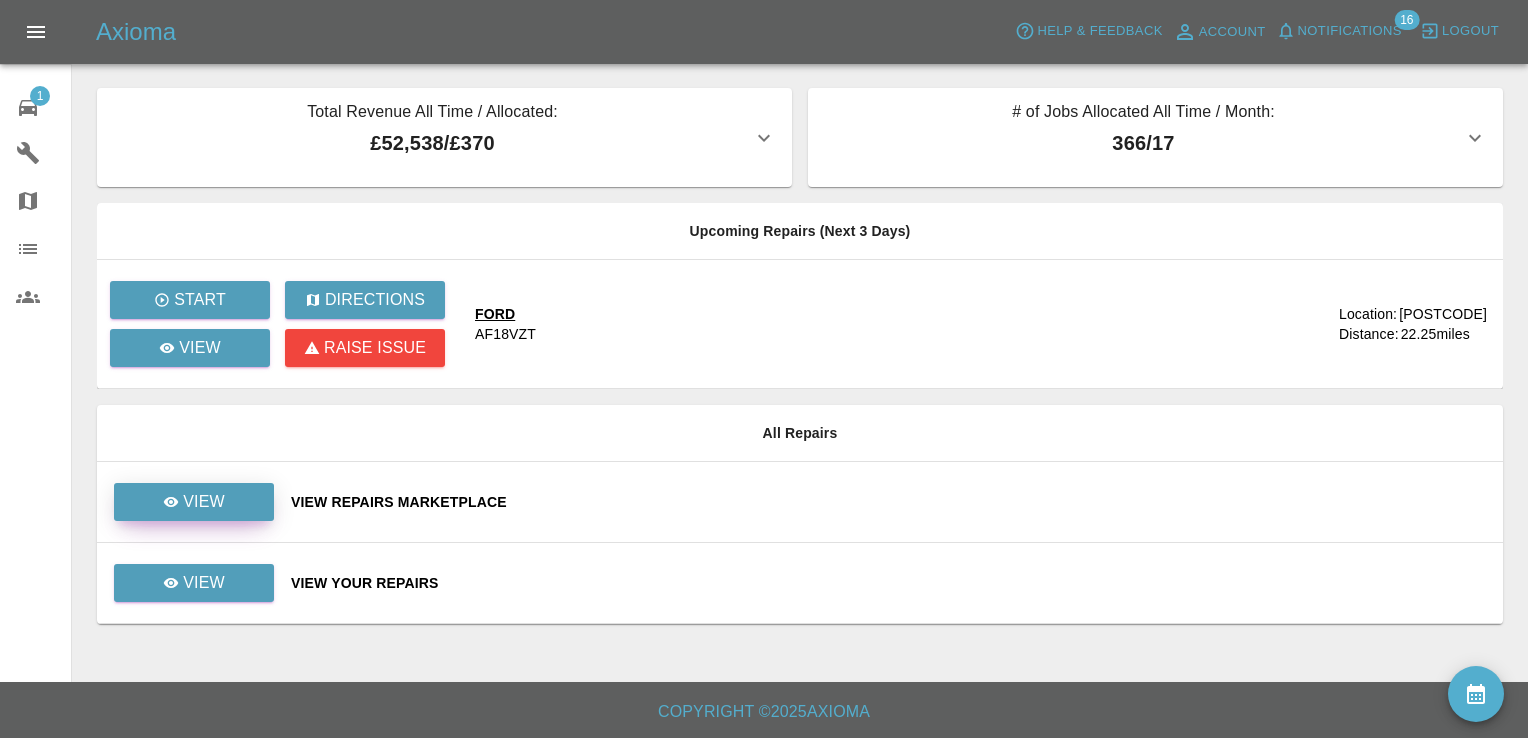 click on "View" at bounding box center (194, 502) 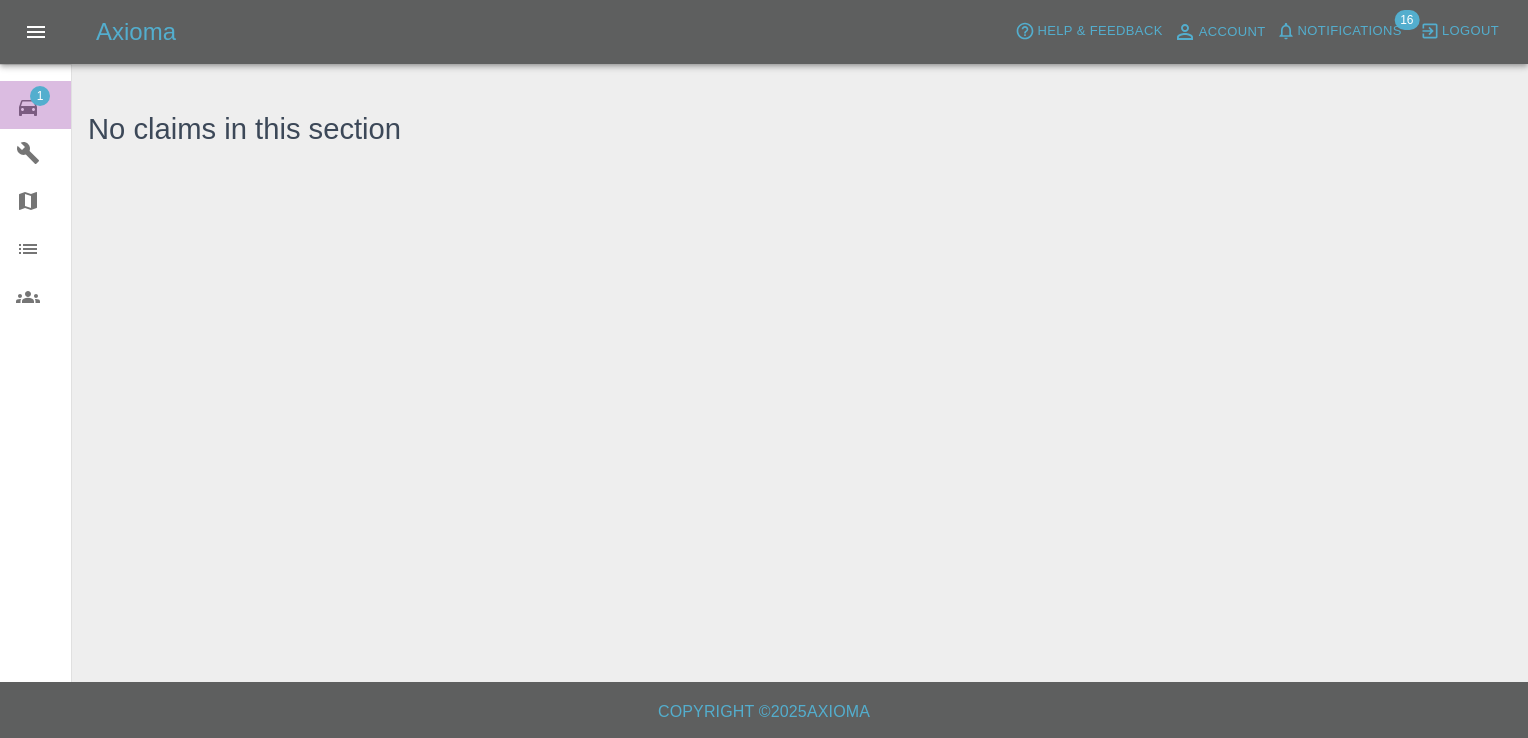click 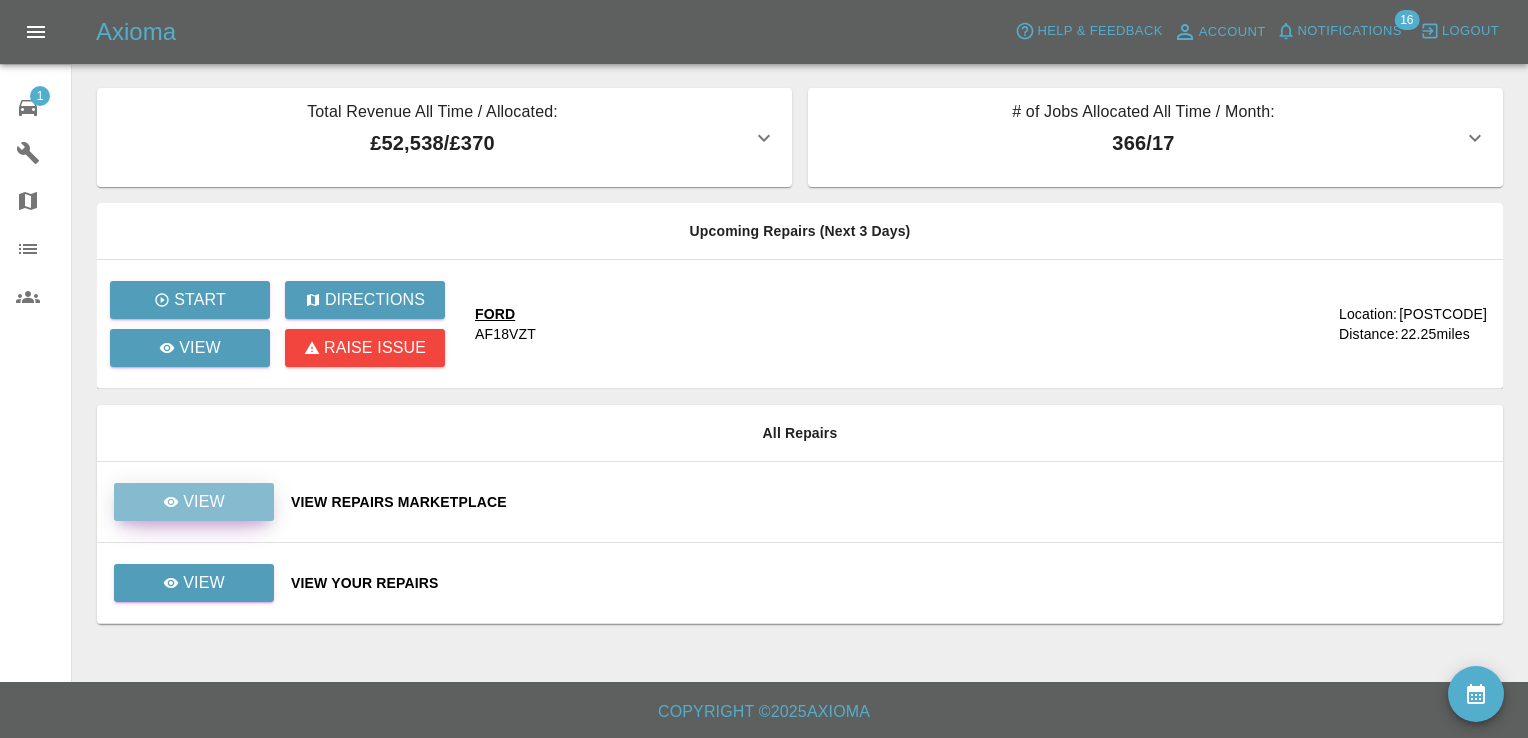 click on "View" at bounding box center [194, 502] 